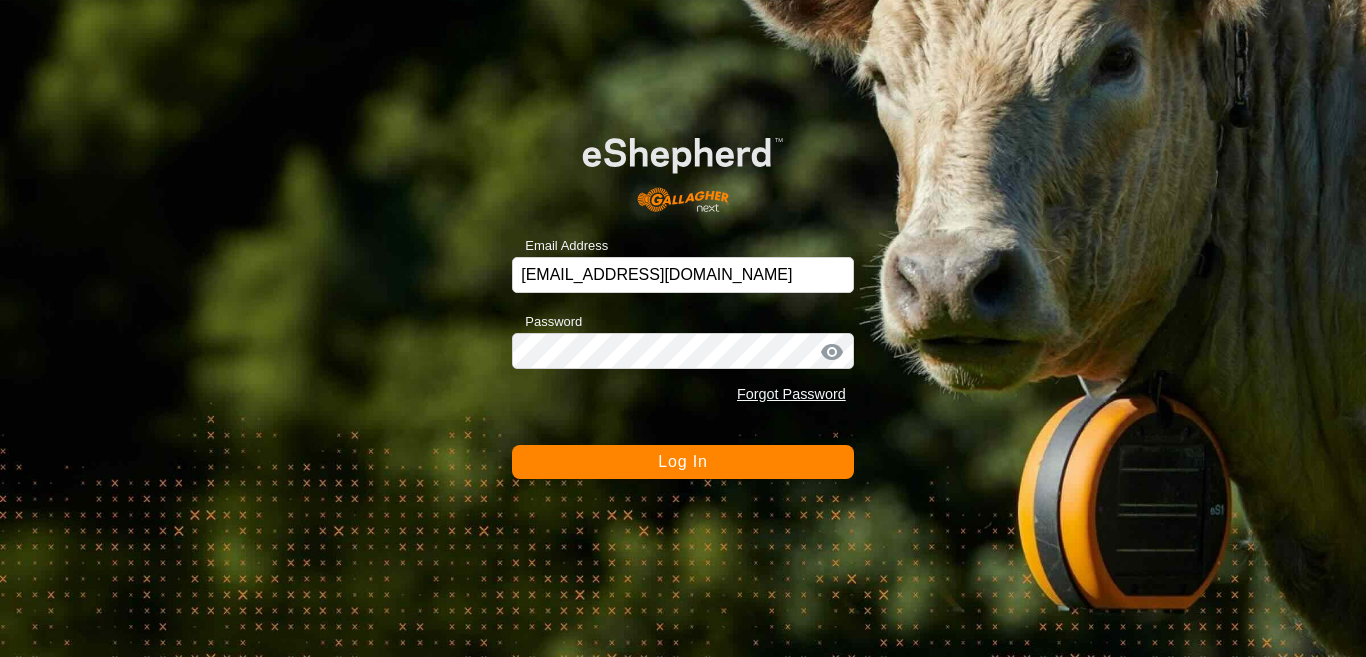 scroll, scrollTop: 0, scrollLeft: 0, axis: both 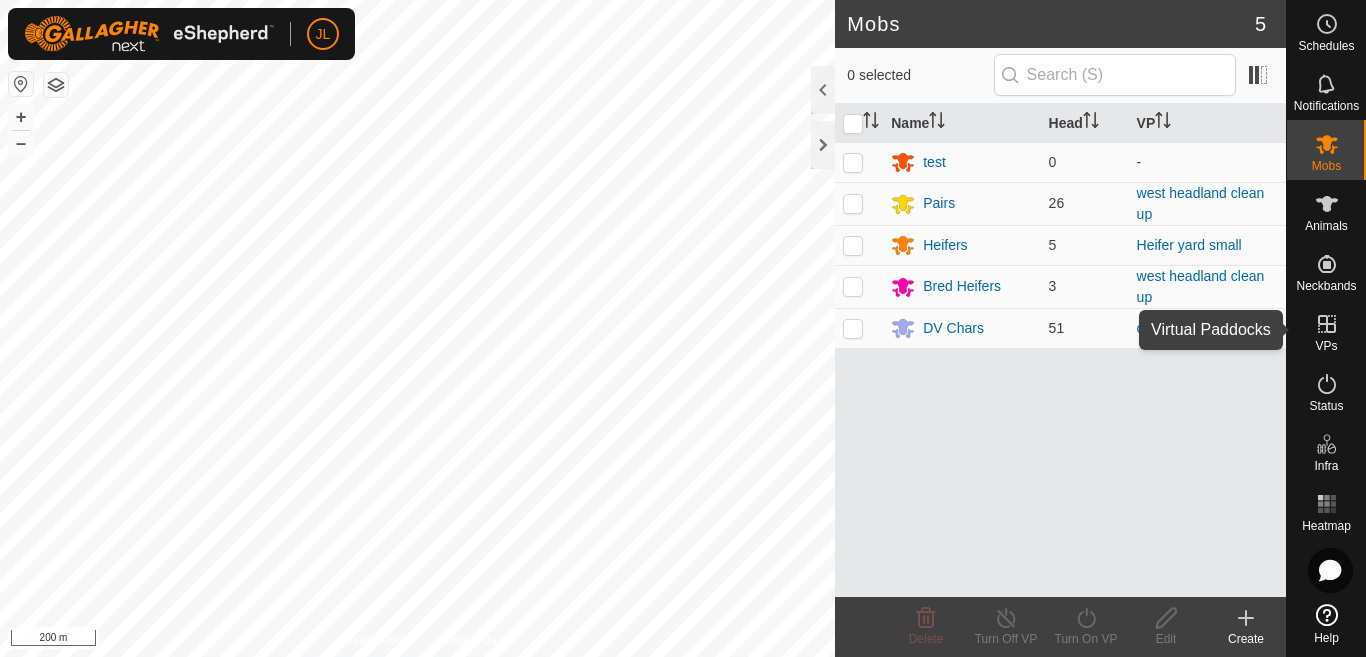click 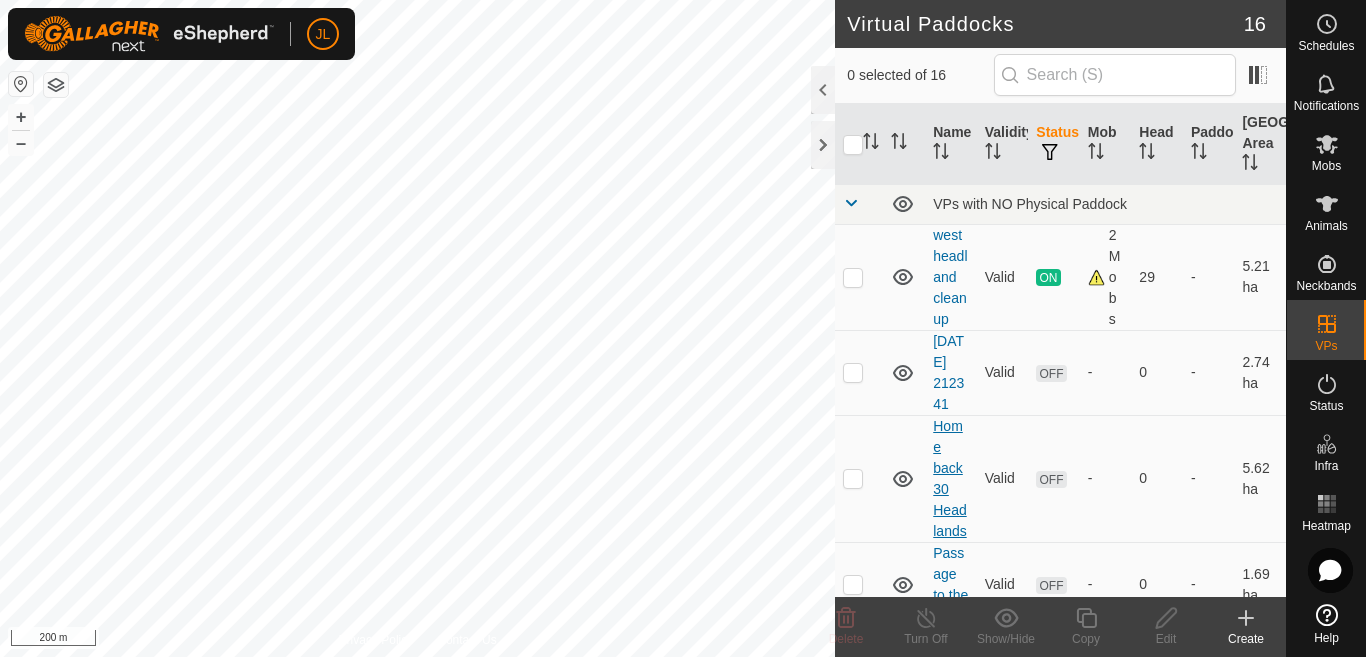 click on "Home back 30 Head lands" at bounding box center [949, 478] 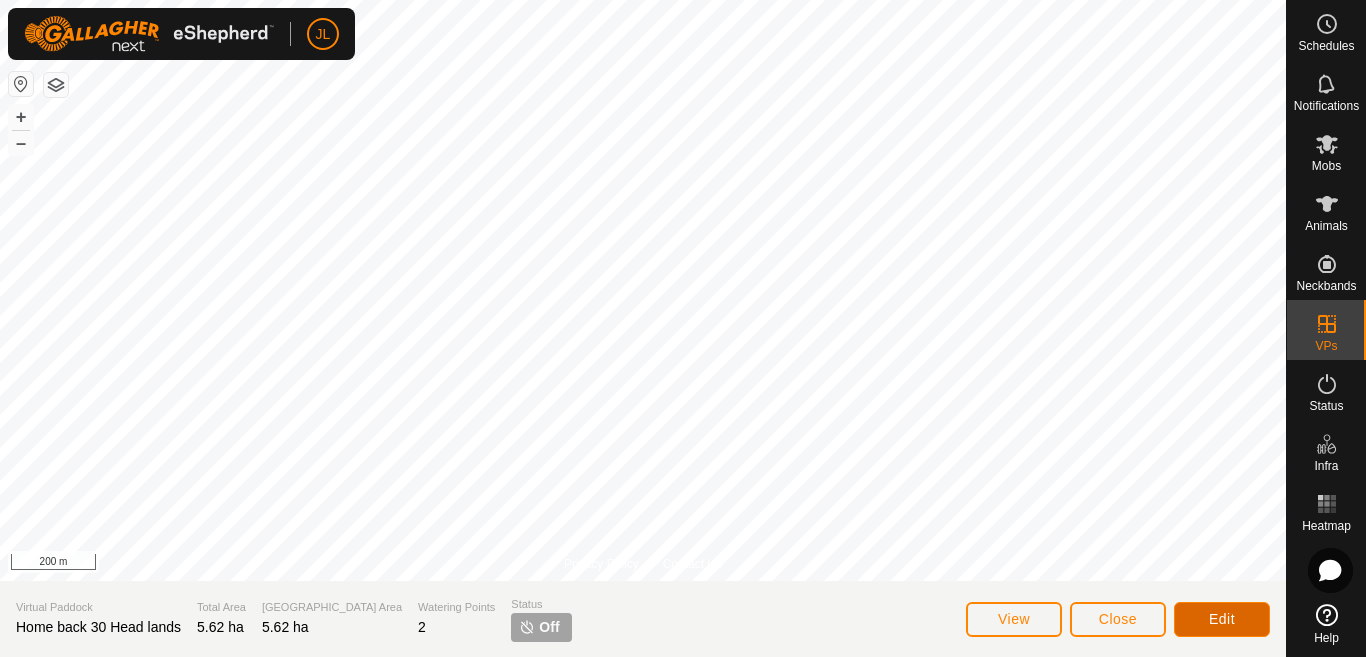 click on "Edit" 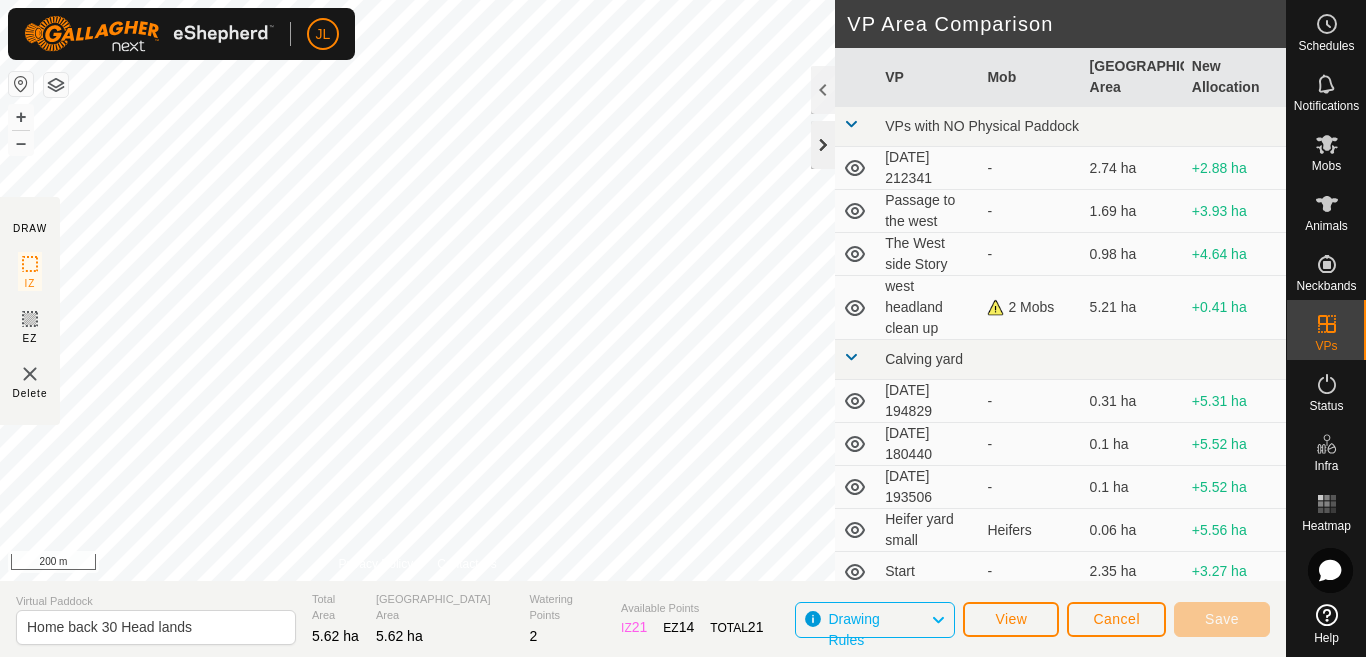 click 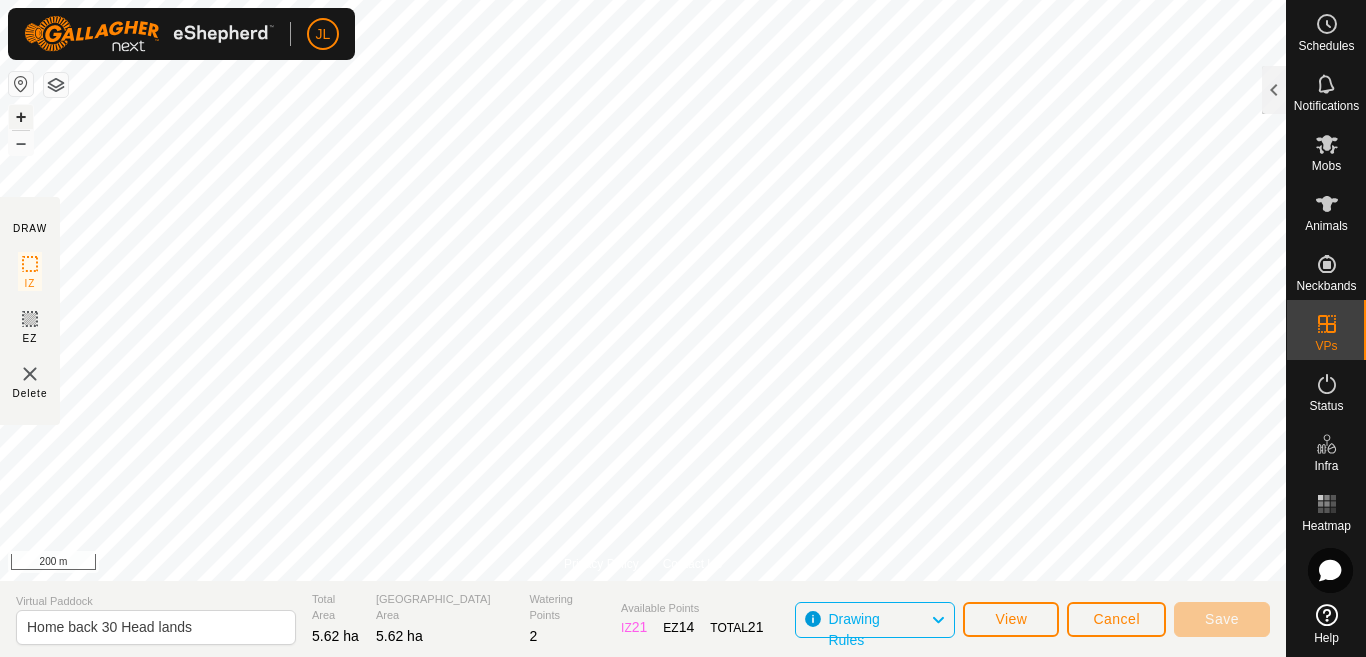 click on "+" at bounding box center [21, 117] 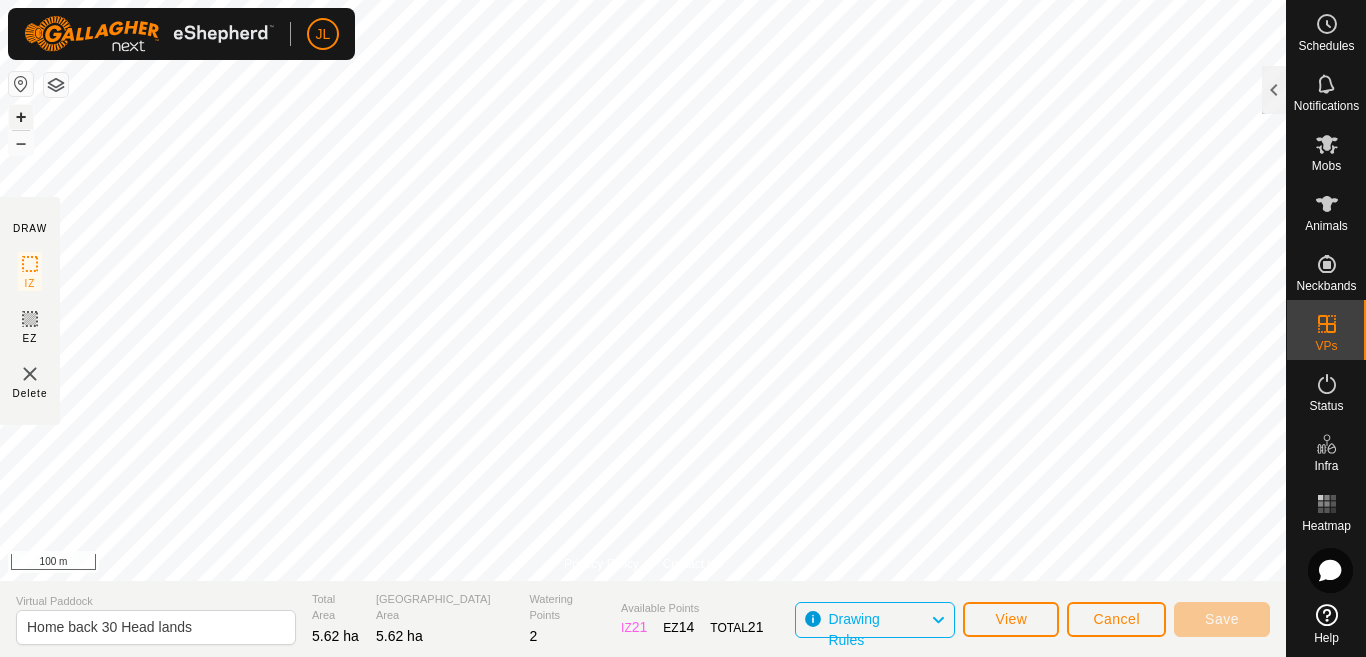 click on "+" at bounding box center (21, 117) 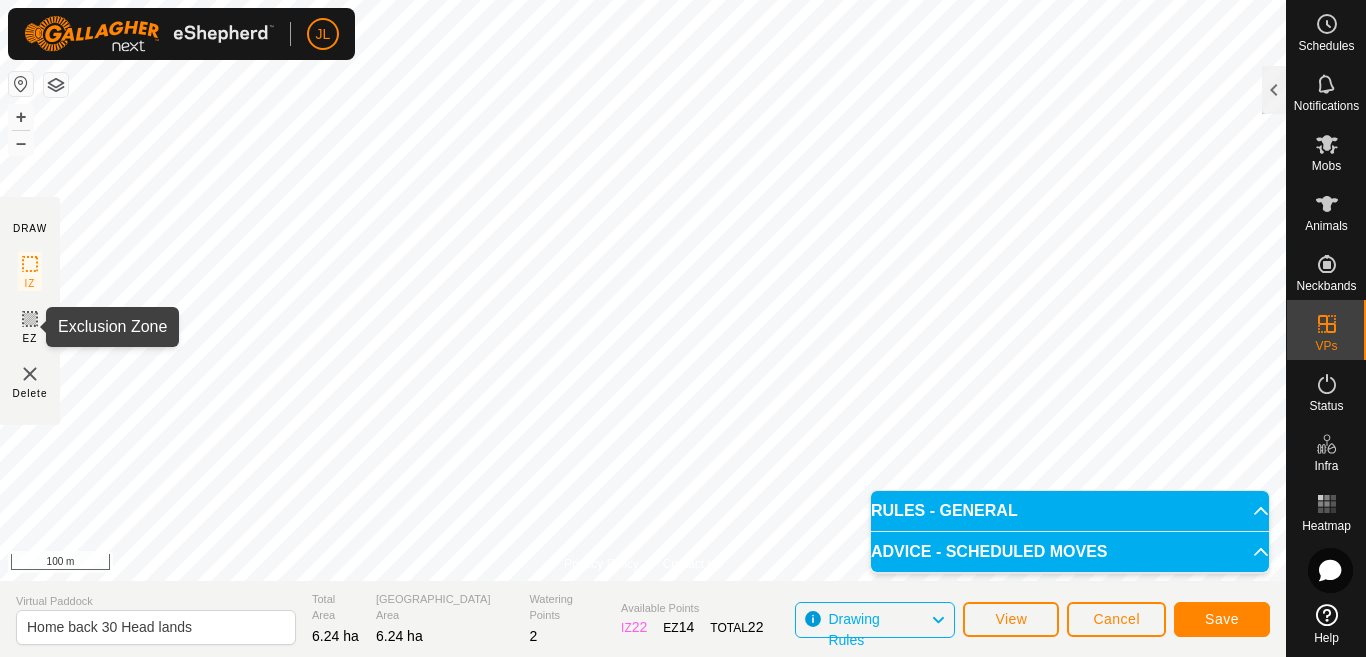 click 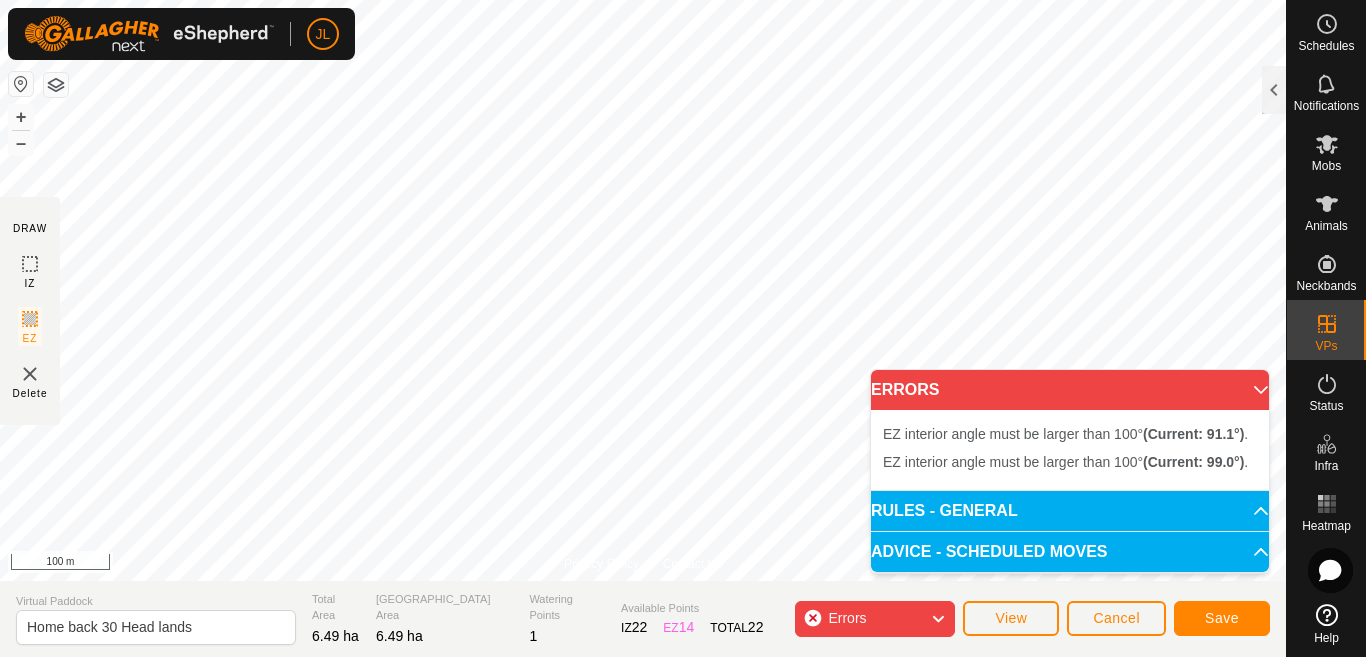 click on "EZ interior angle must be larger than 100°  (Current: 91.1°) . + – ⇧ i 100 m" at bounding box center (643, 290) 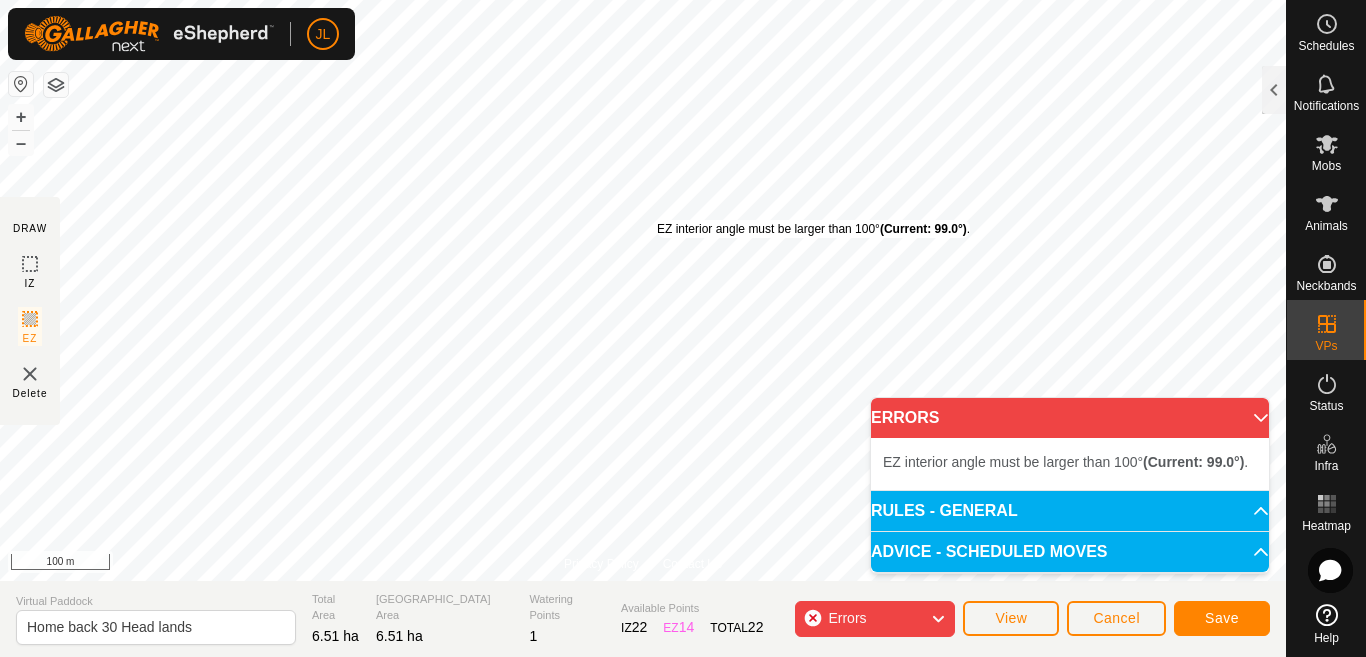 click on "EZ interior angle must be larger than 100°  (Current: 99.0°) . + – ⇧ i 100 m" at bounding box center (643, 290) 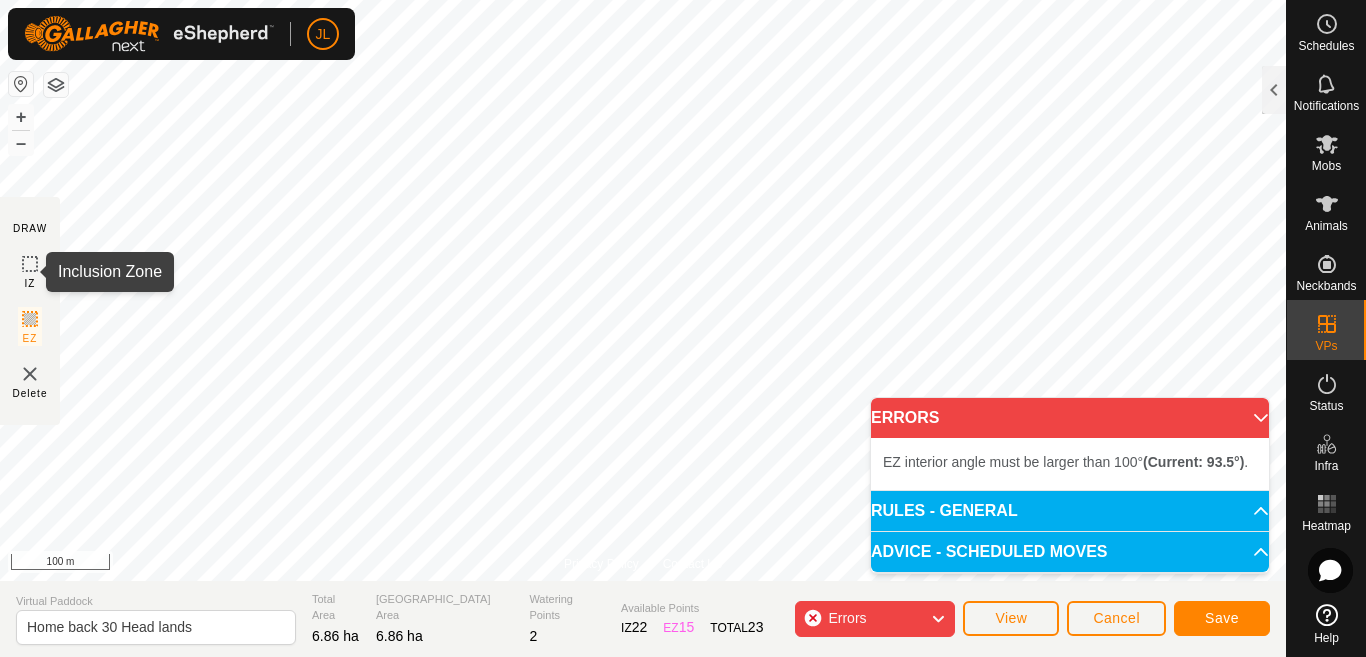 click 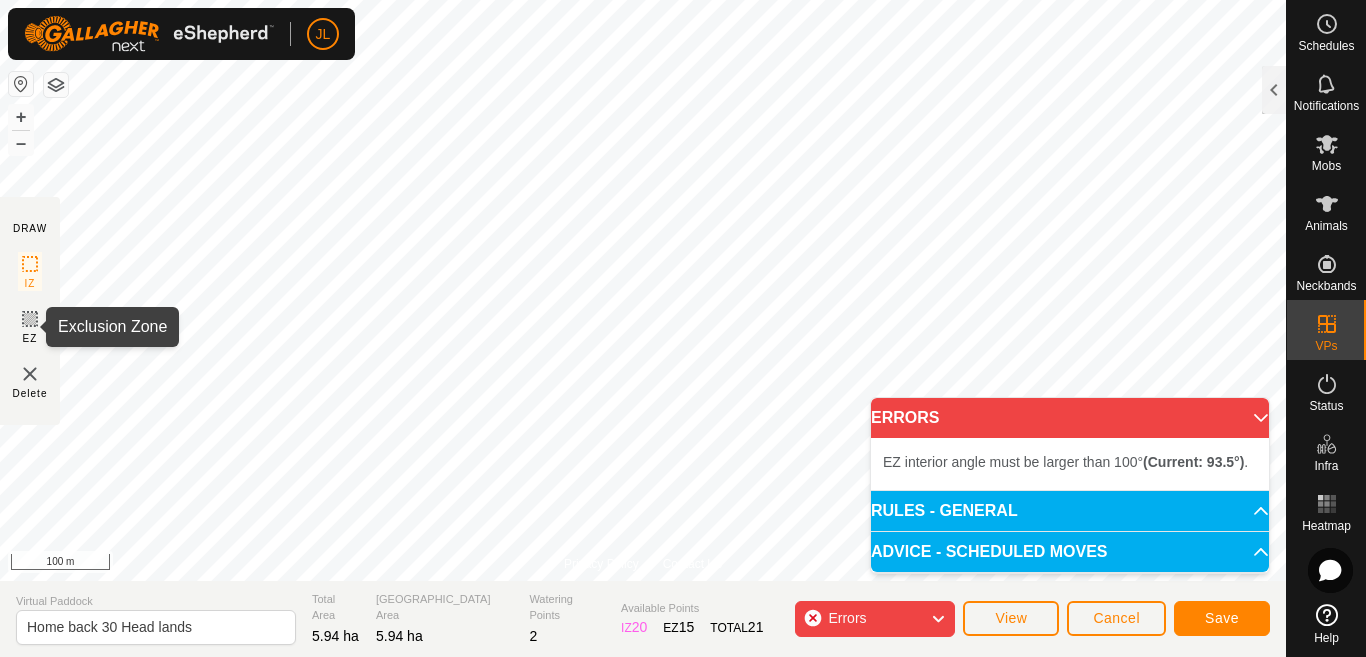 click 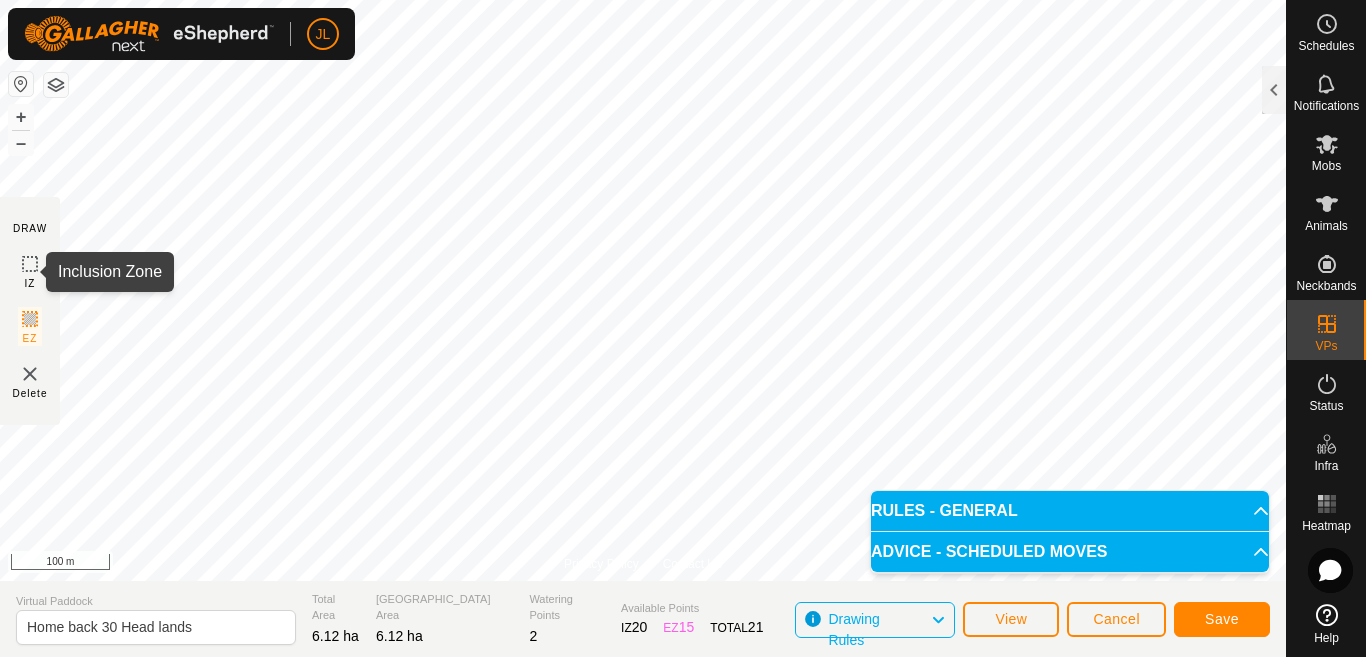 click 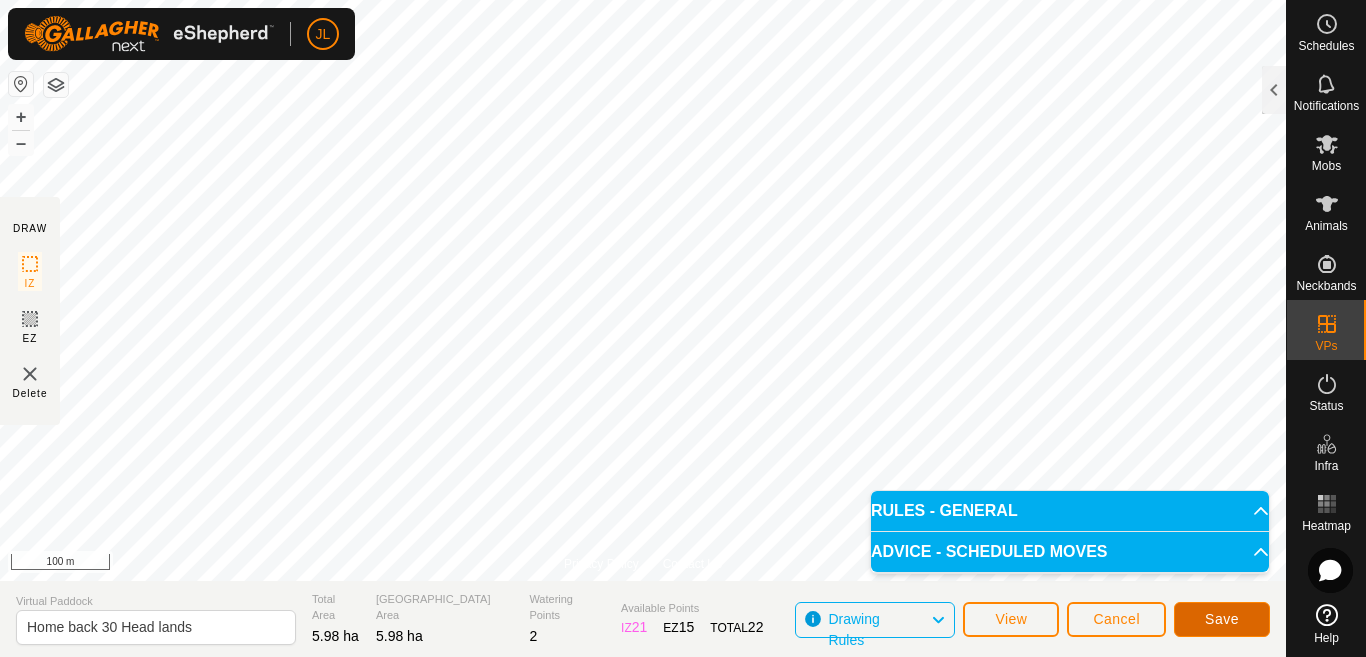 click on "Save" 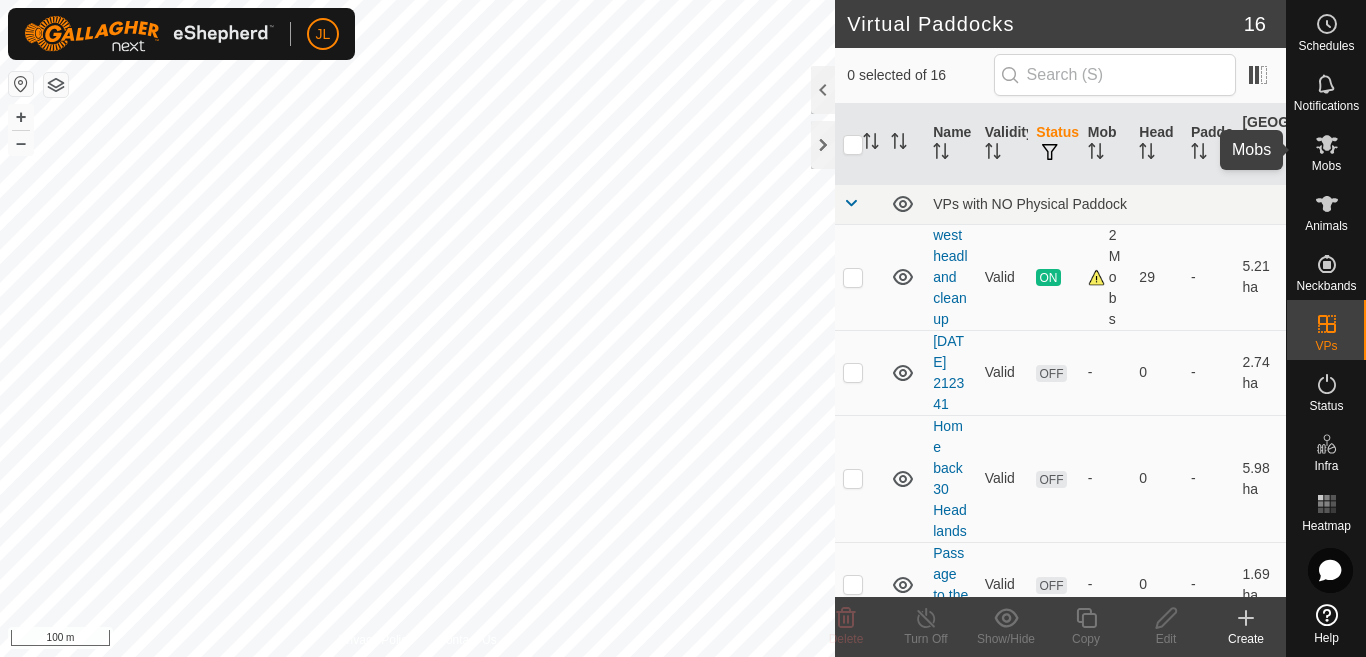 click 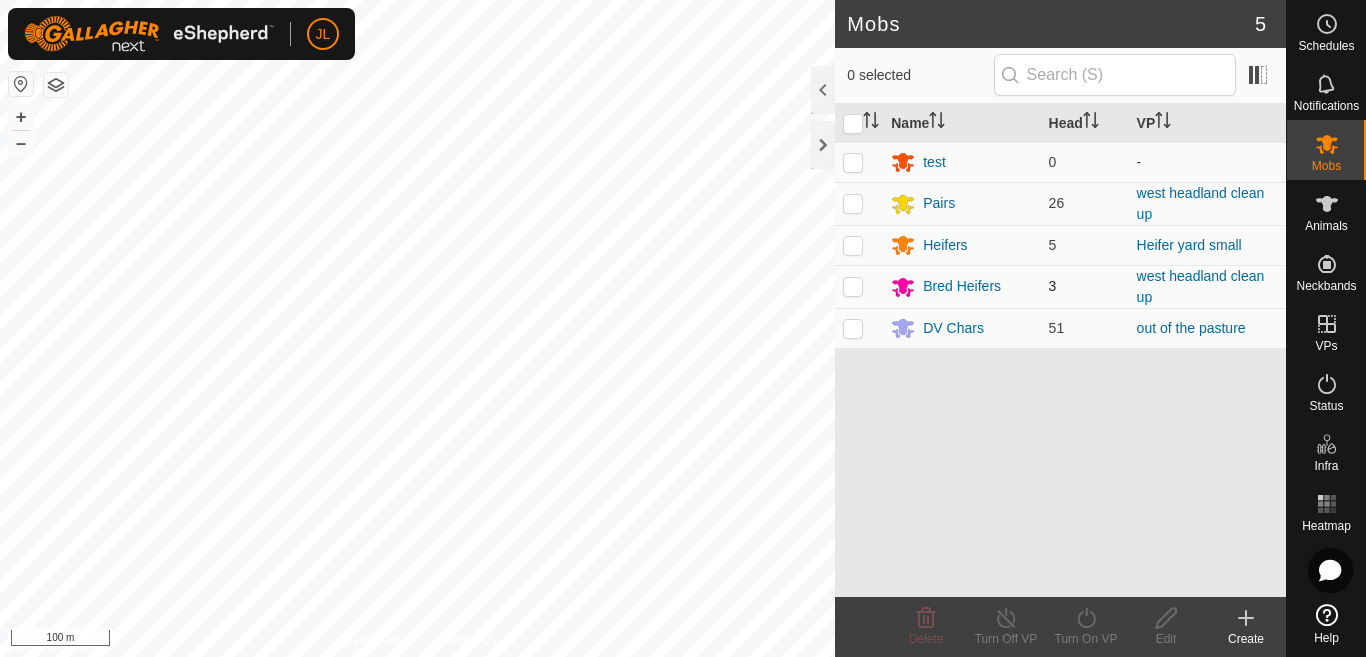 click at bounding box center (853, 286) 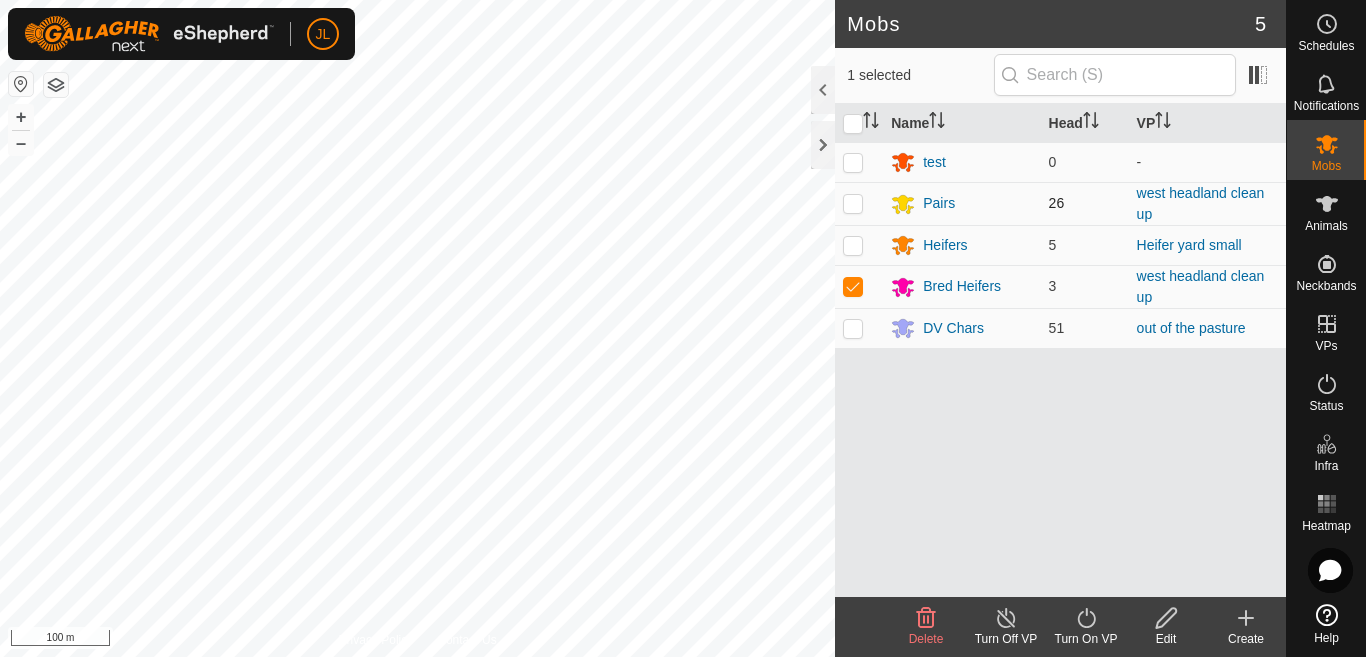 click at bounding box center (853, 203) 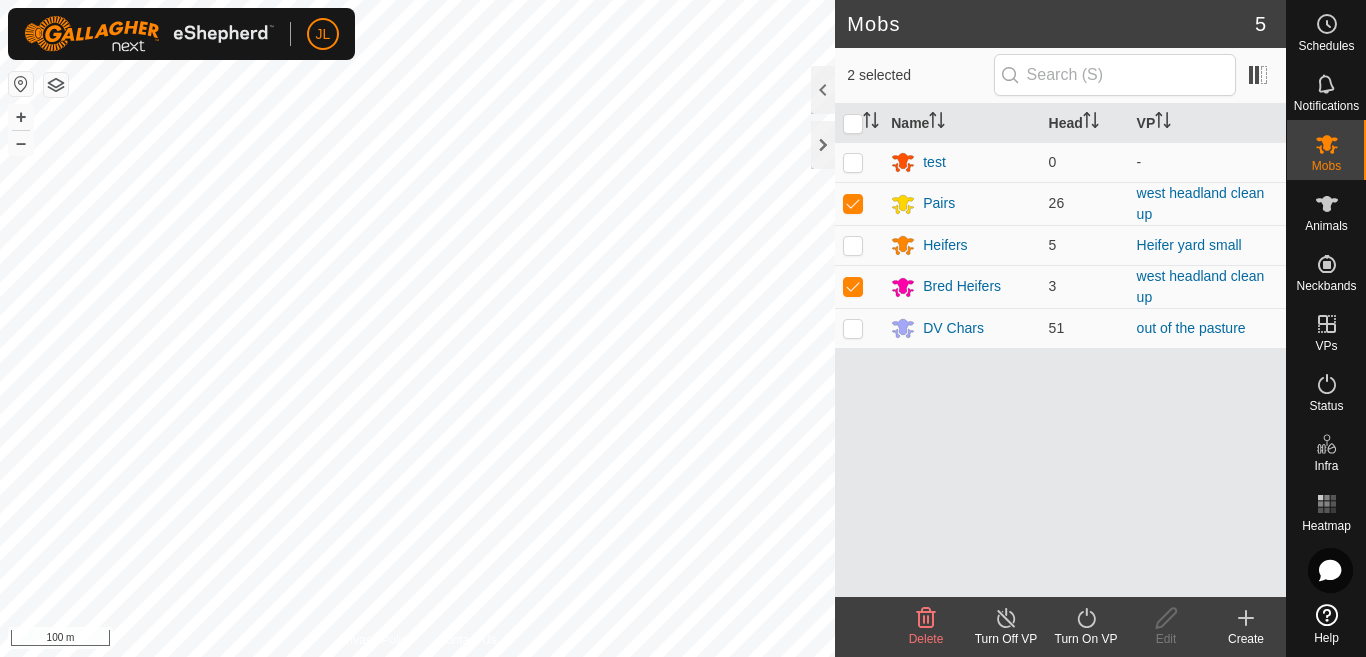 click 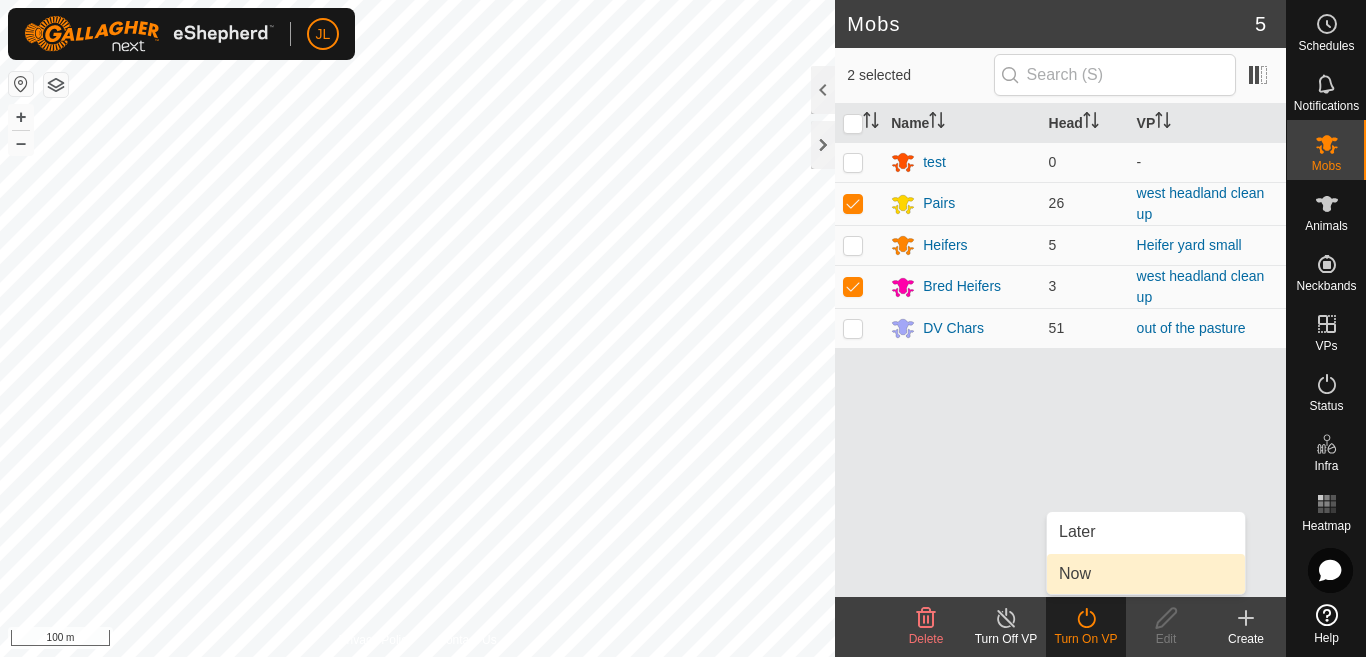 click on "Now" at bounding box center [1146, 574] 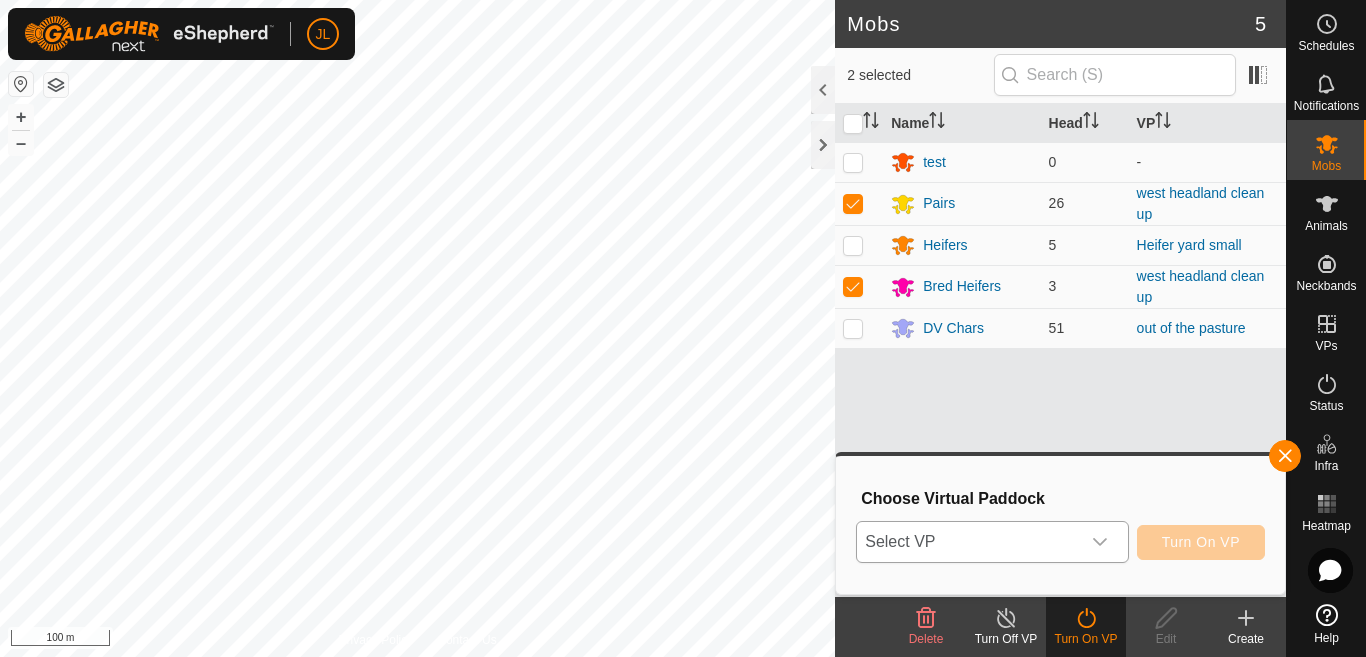 click 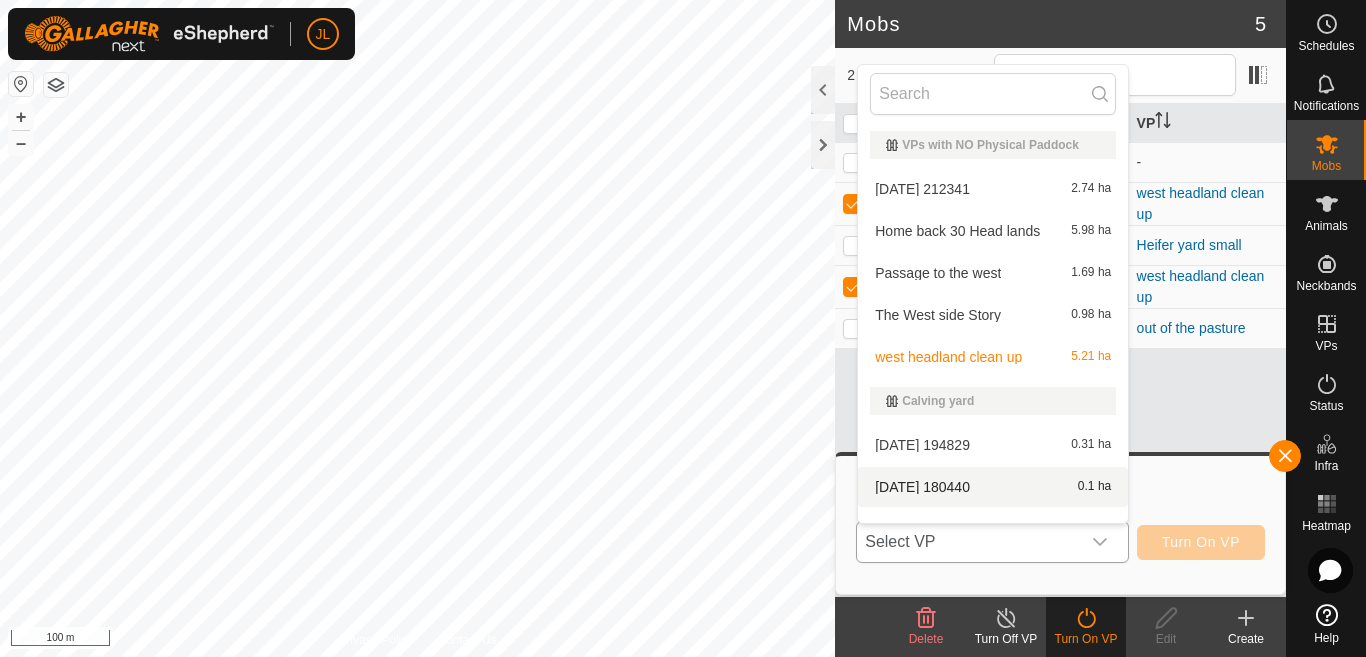 scroll, scrollTop: 26, scrollLeft: 0, axis: vertical 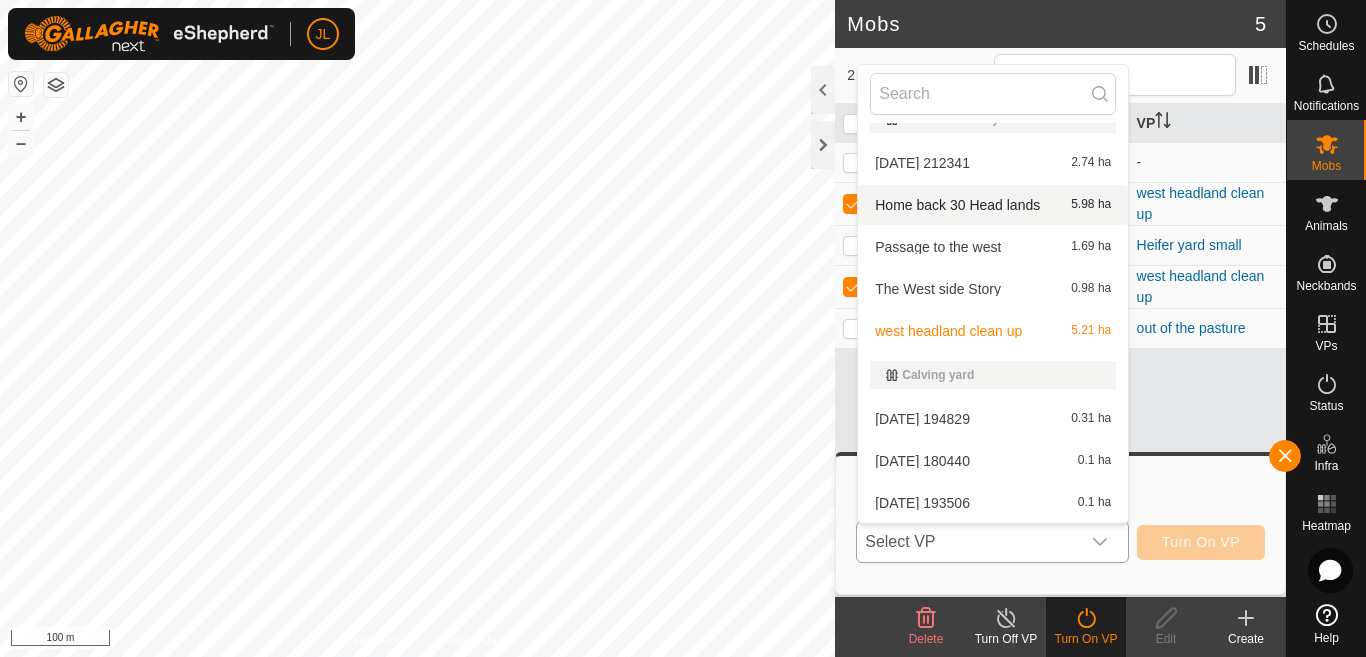 click on "Home back 30 Head lands  5.98 ha" at bounding box center [993, 205] 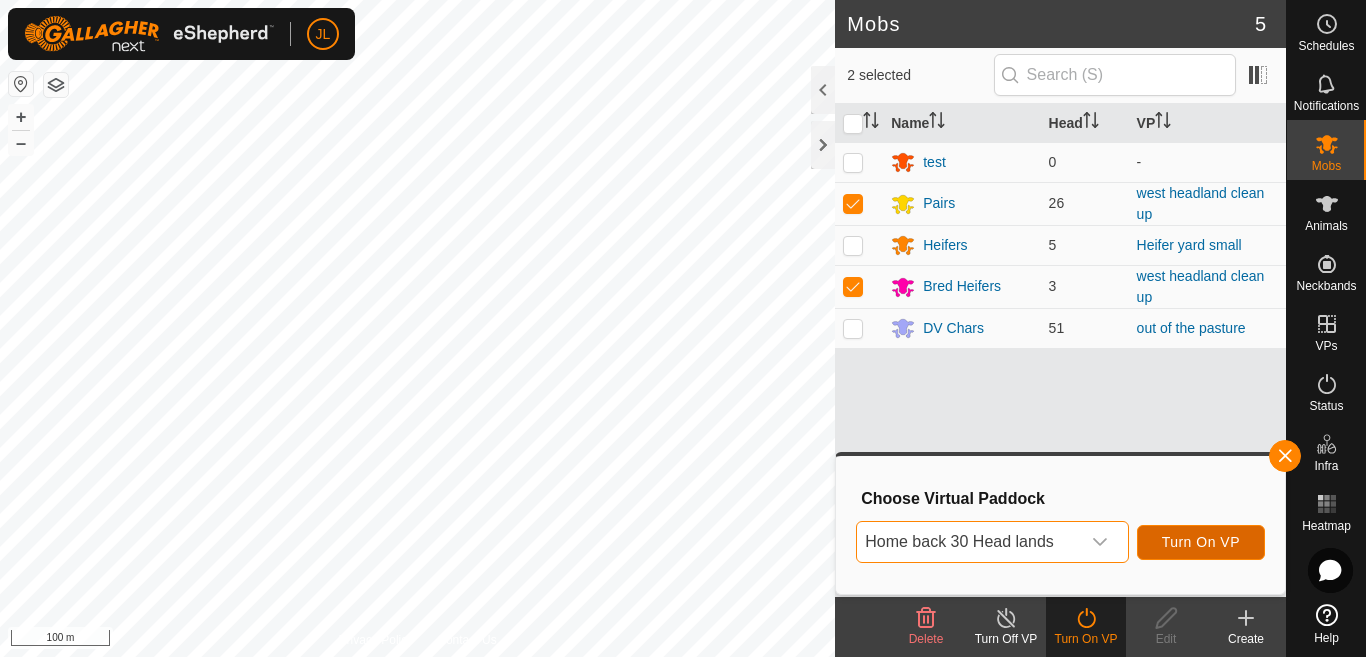 click on "Turn On VP" at bounding box center (1201, 542) 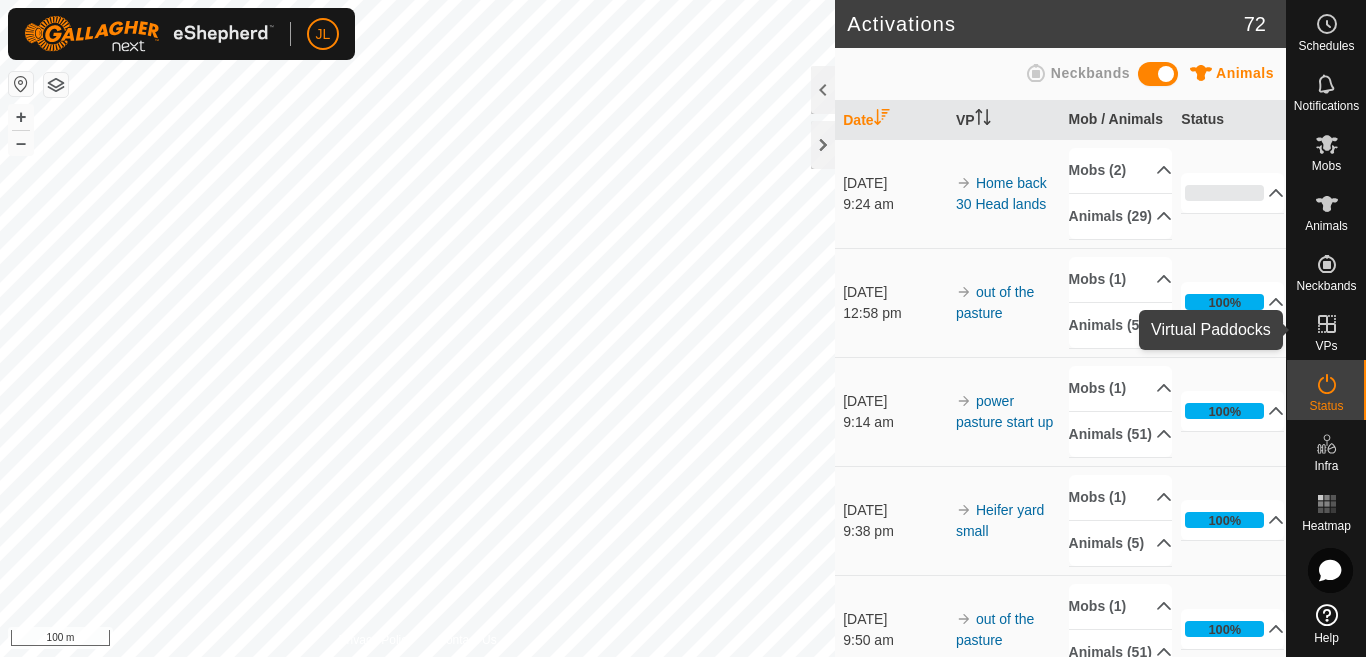 click 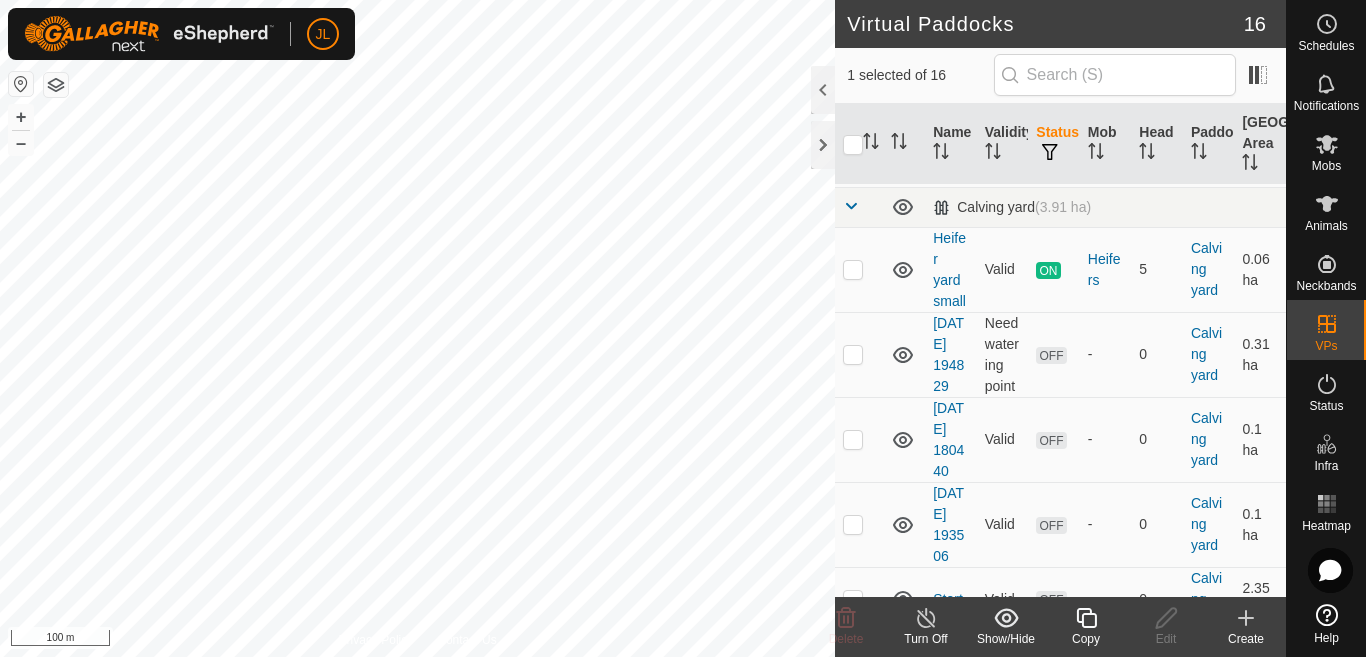 scroll, scrollTop: 560, scrollLeft: 0, axis: vertical 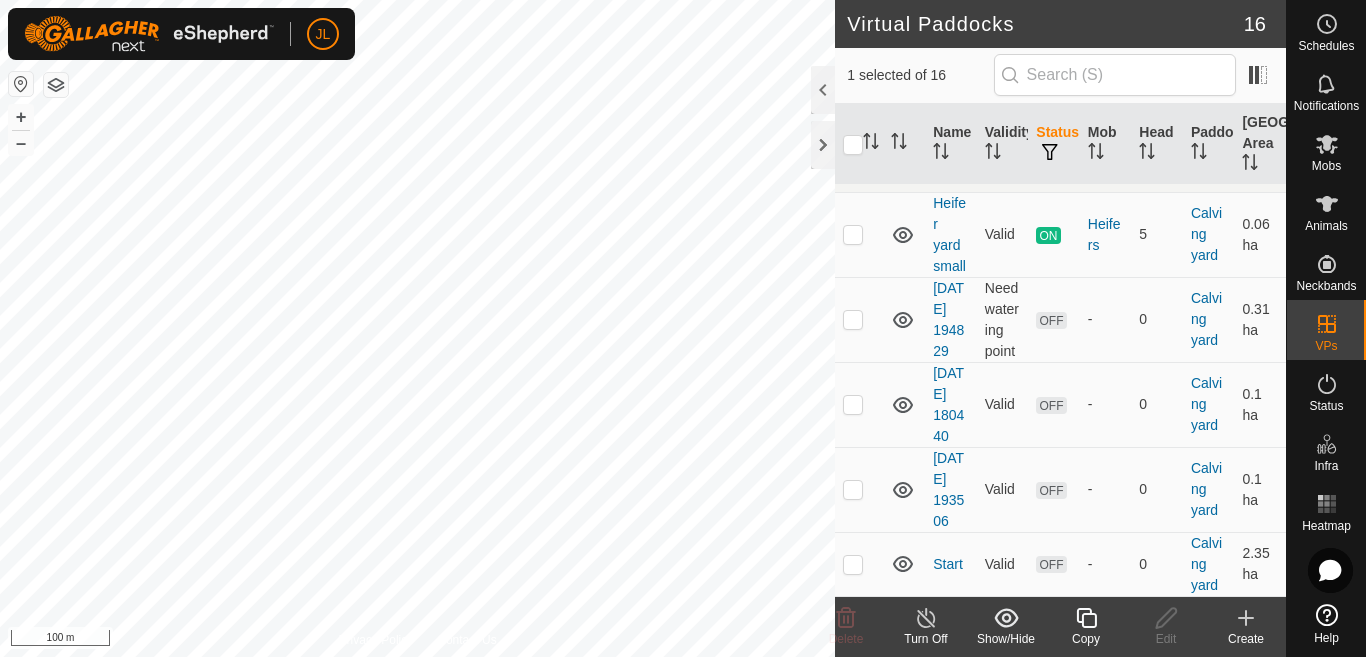 click on "Heifer yard small" at bounding box center [951, 234] 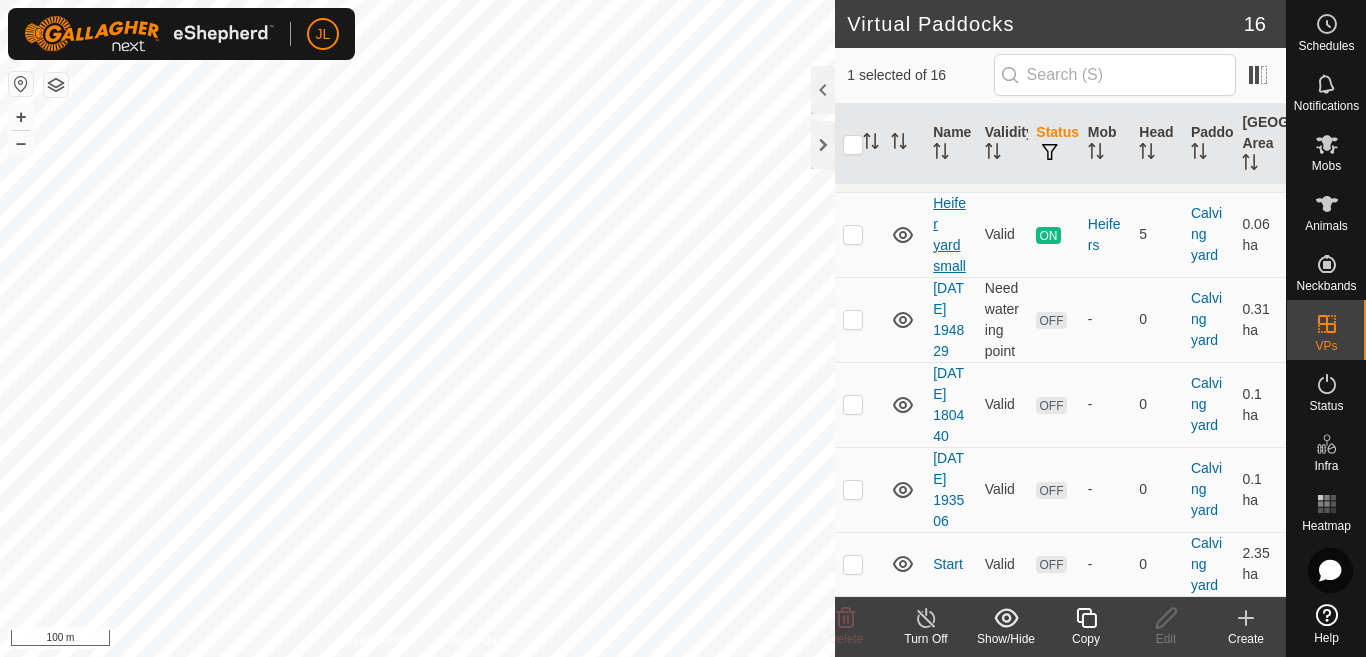 click on "Heifer yard small" at bounding box center [949, 234] 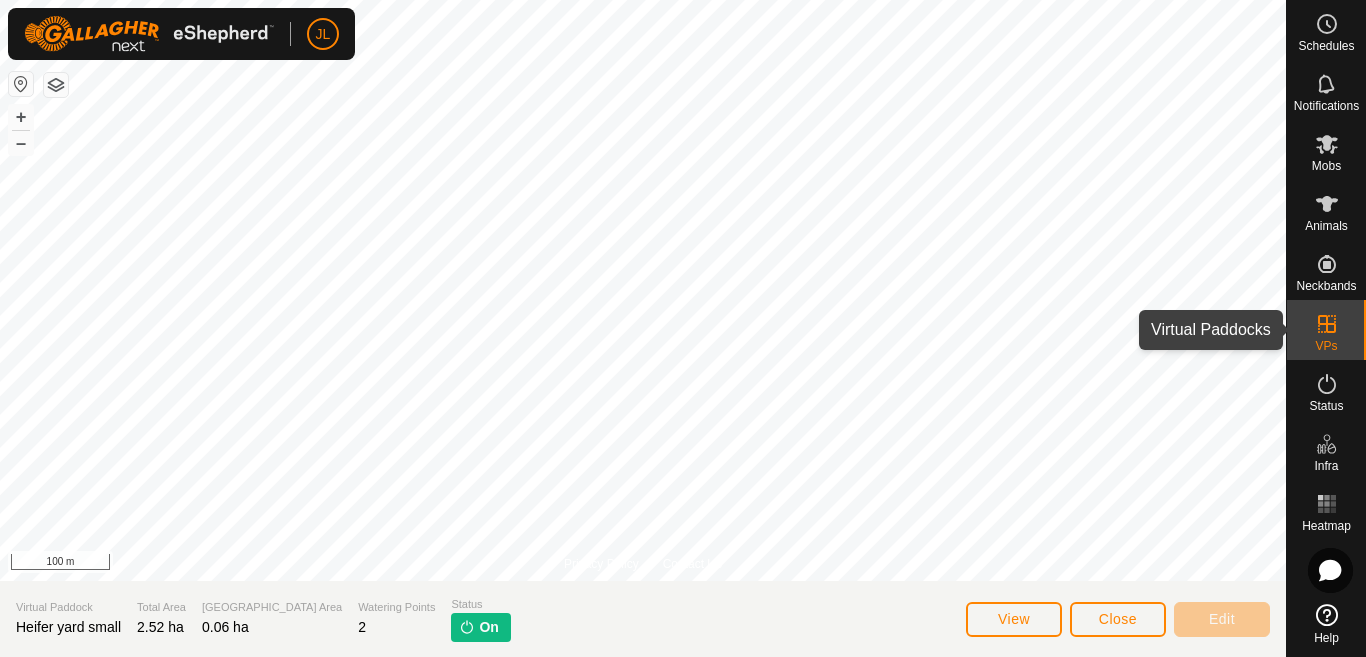 click 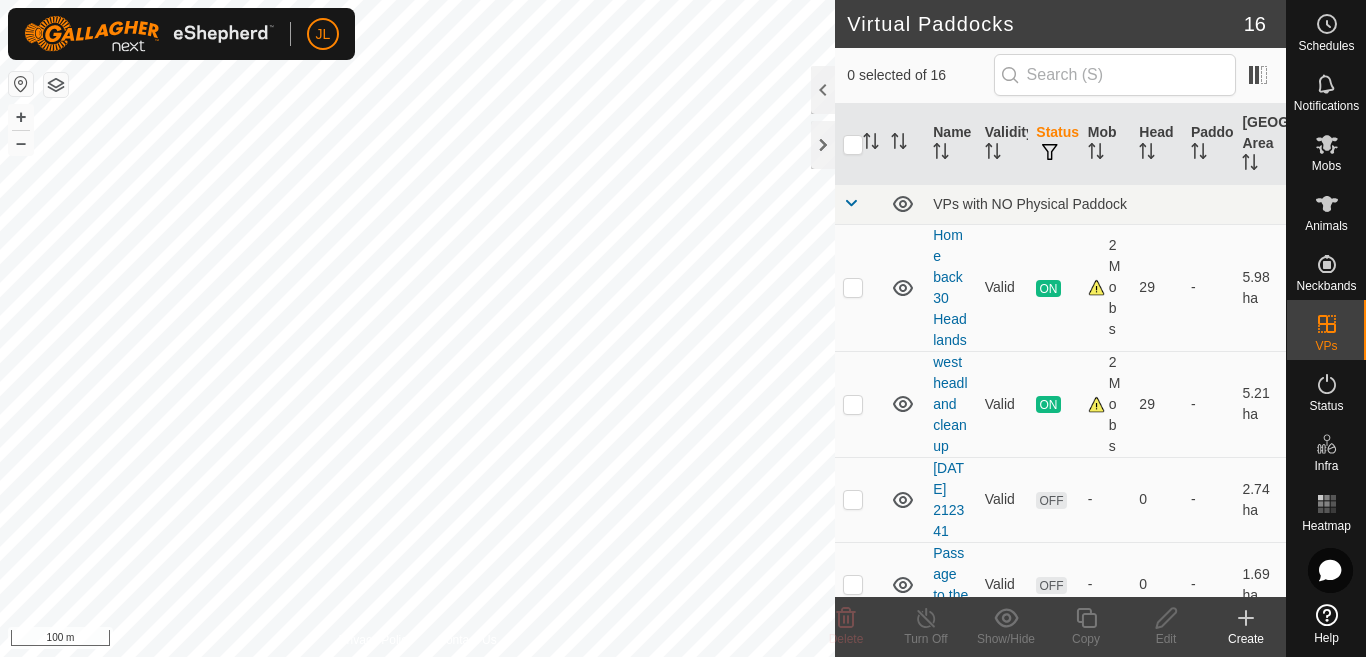 scroll, scrollTop: 431, scrollLeft: 0, axis: vertical 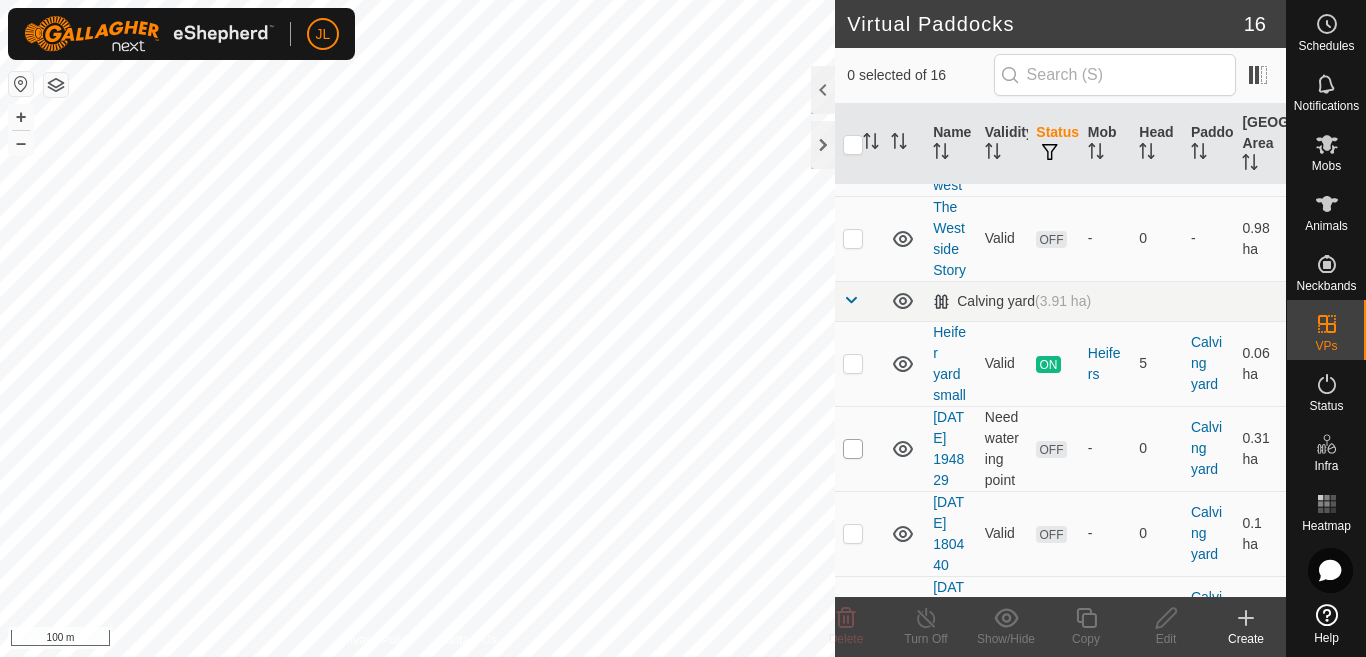 click at bounding box center [853, 449] 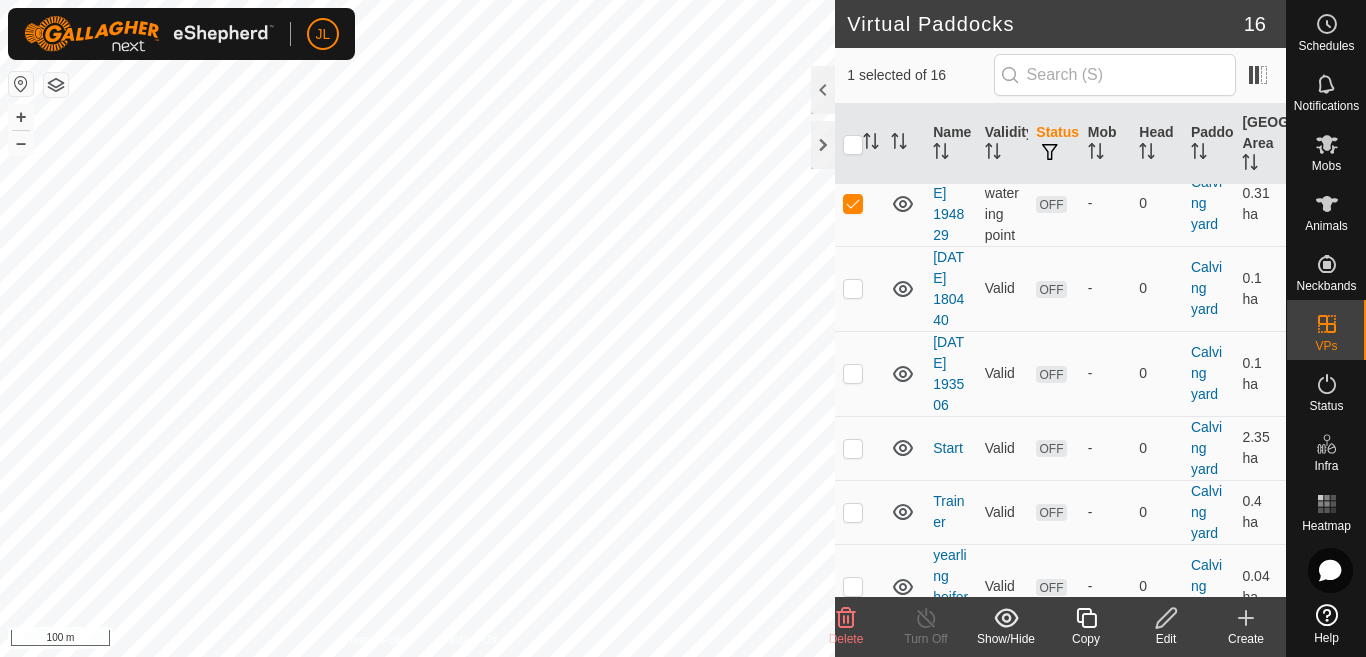 scroll, scrollTop: 711, scrollLeft: 0, axis: vertical 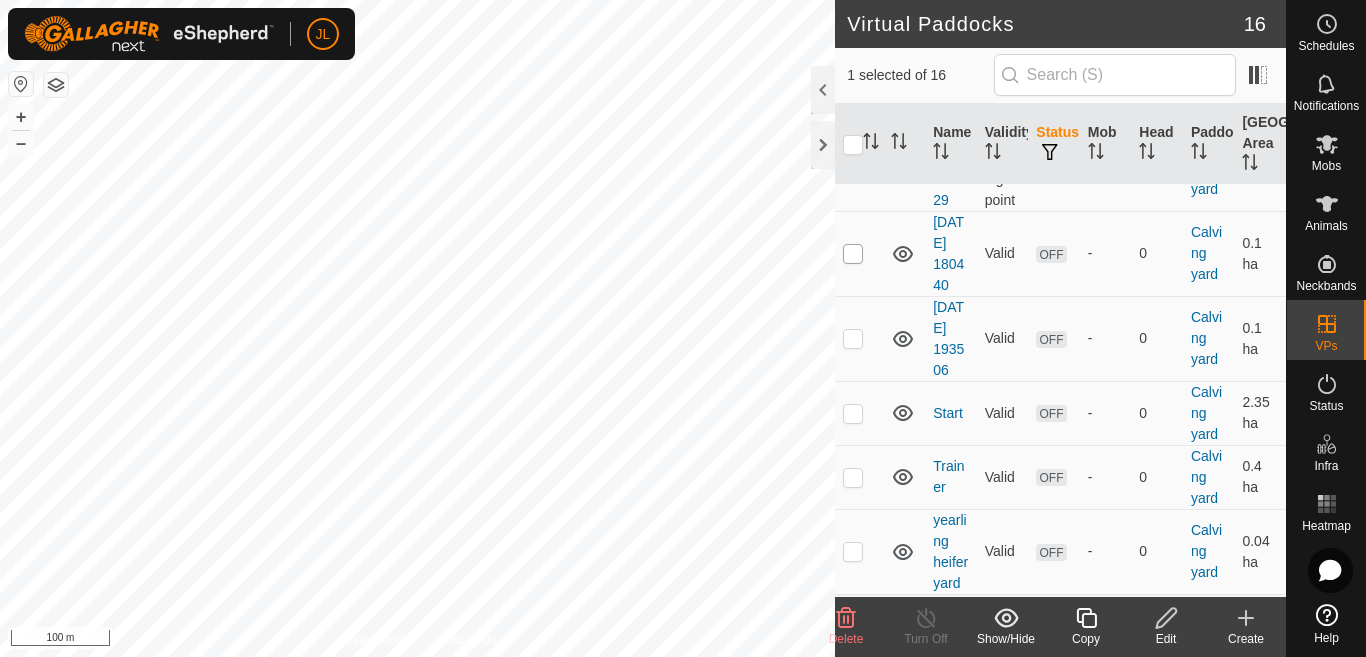 click at bounding box center [853, 254] 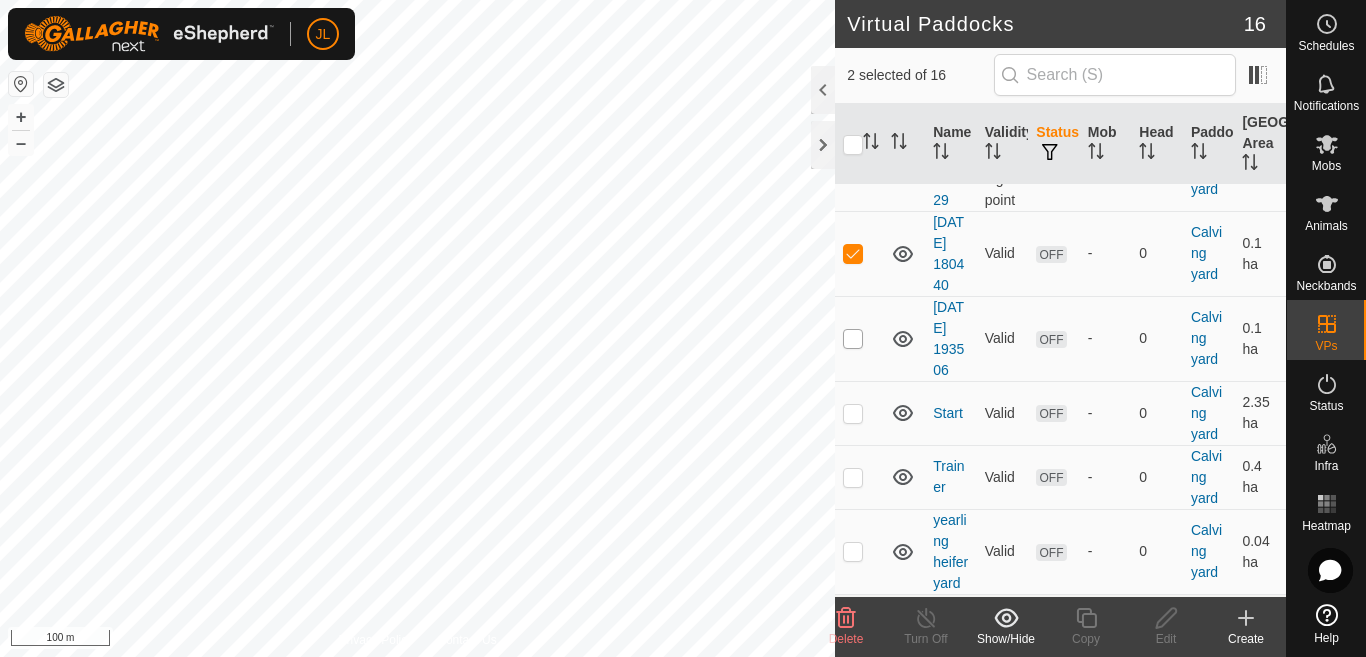 click at bounding box center [853, 339] 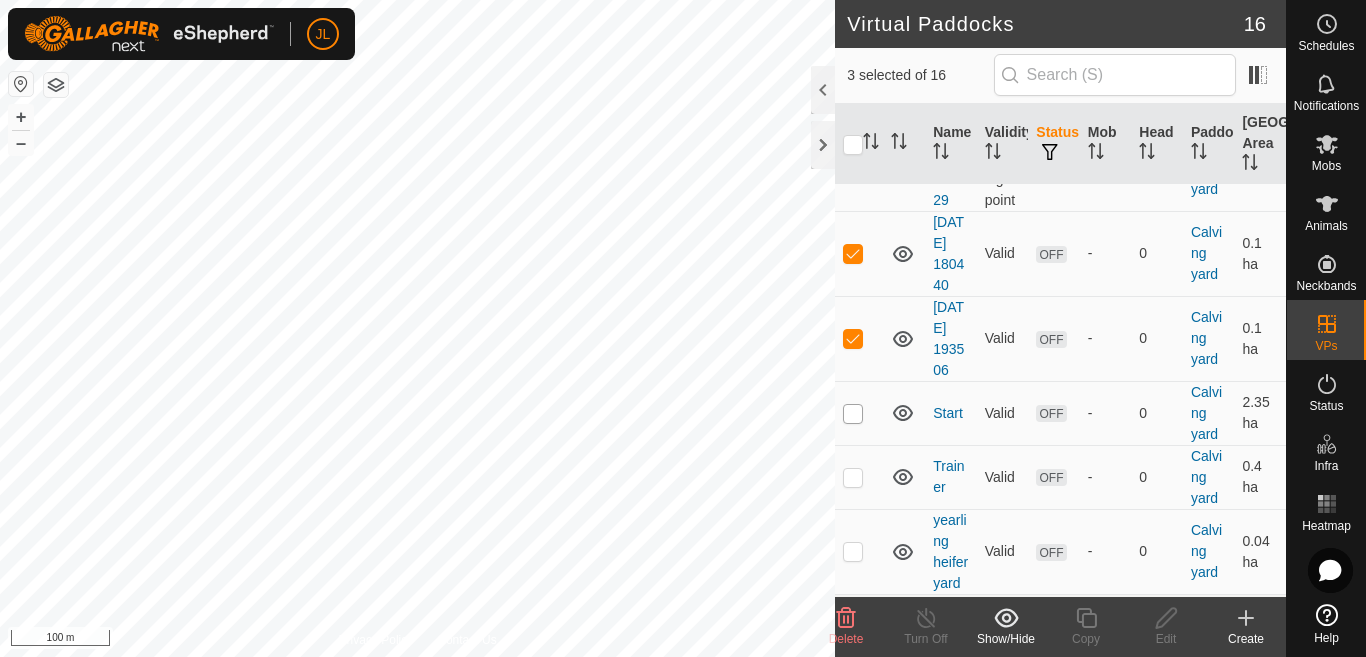 click at bounding box center [853, 414] 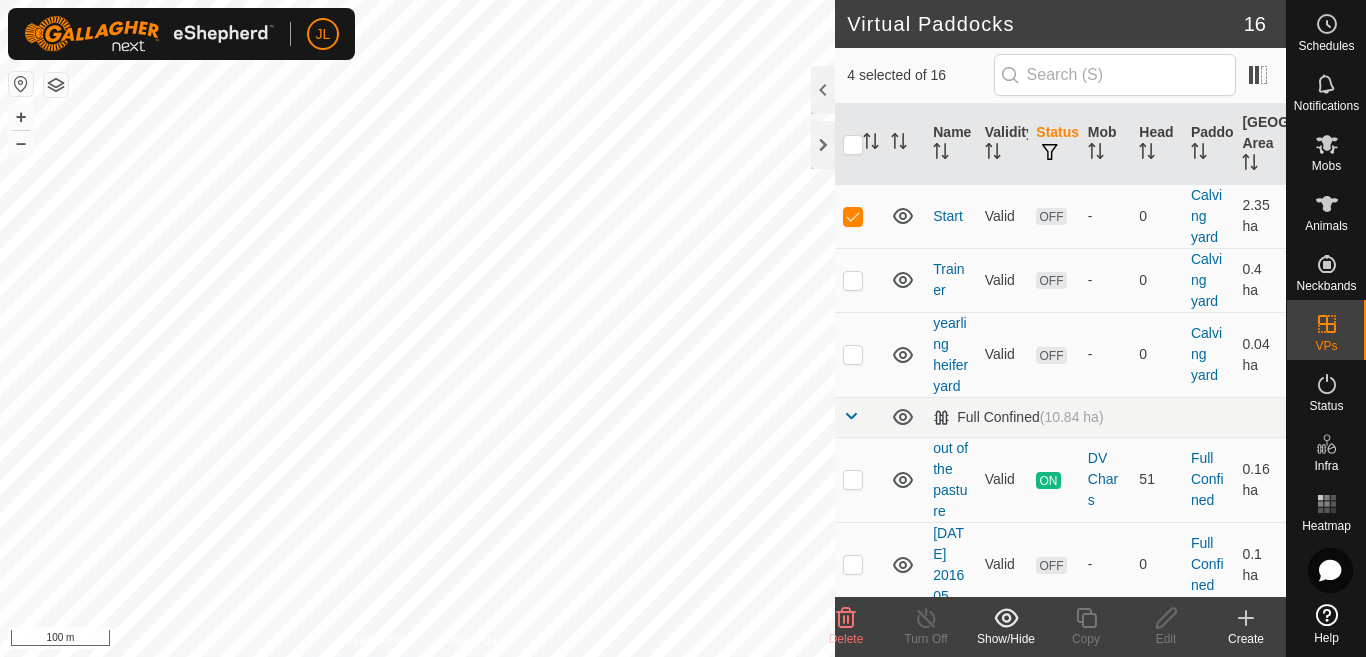 scroll, scrollTop: 911, scrollLeft: 0, axis: vertical 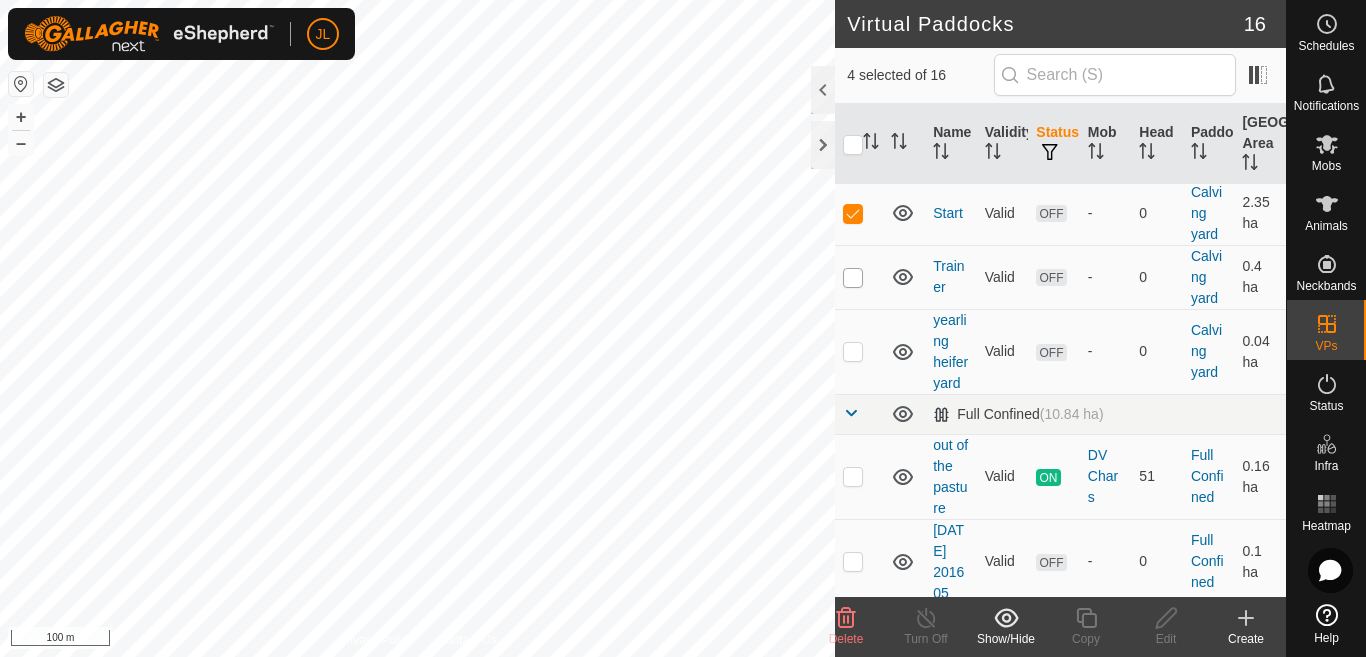click at bounding box center (853, 278) 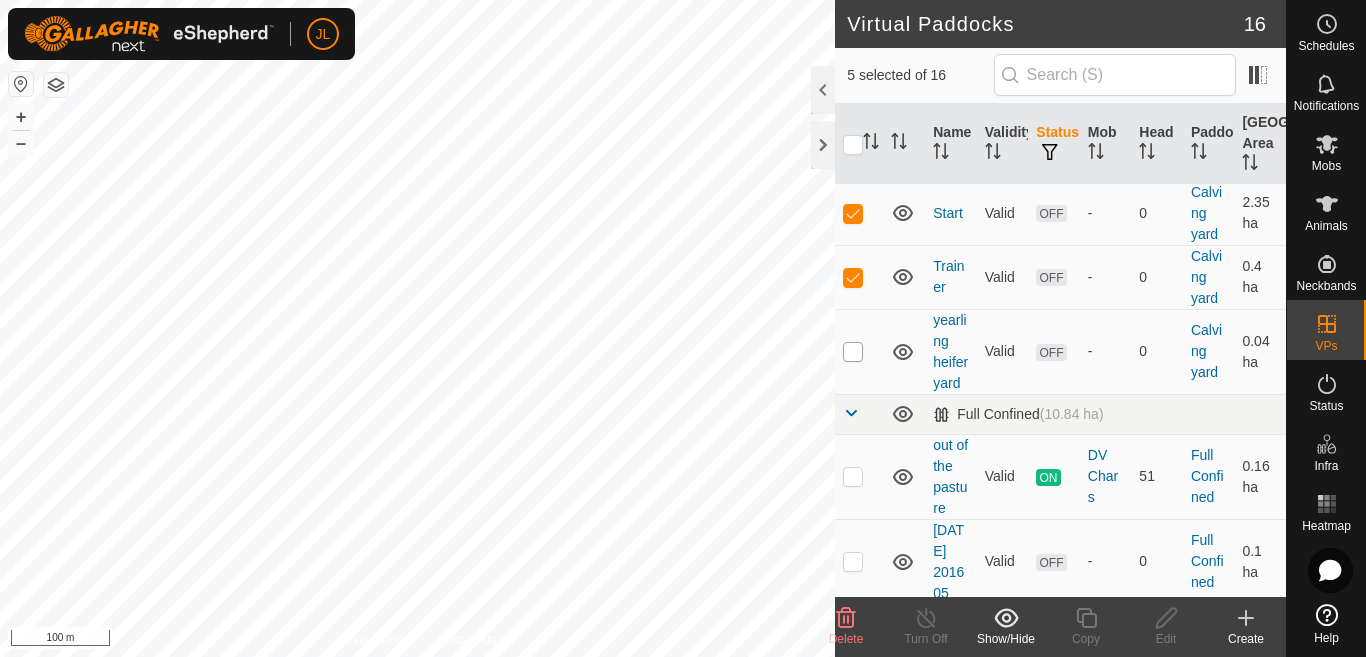 click at bounding box center [853, 352] 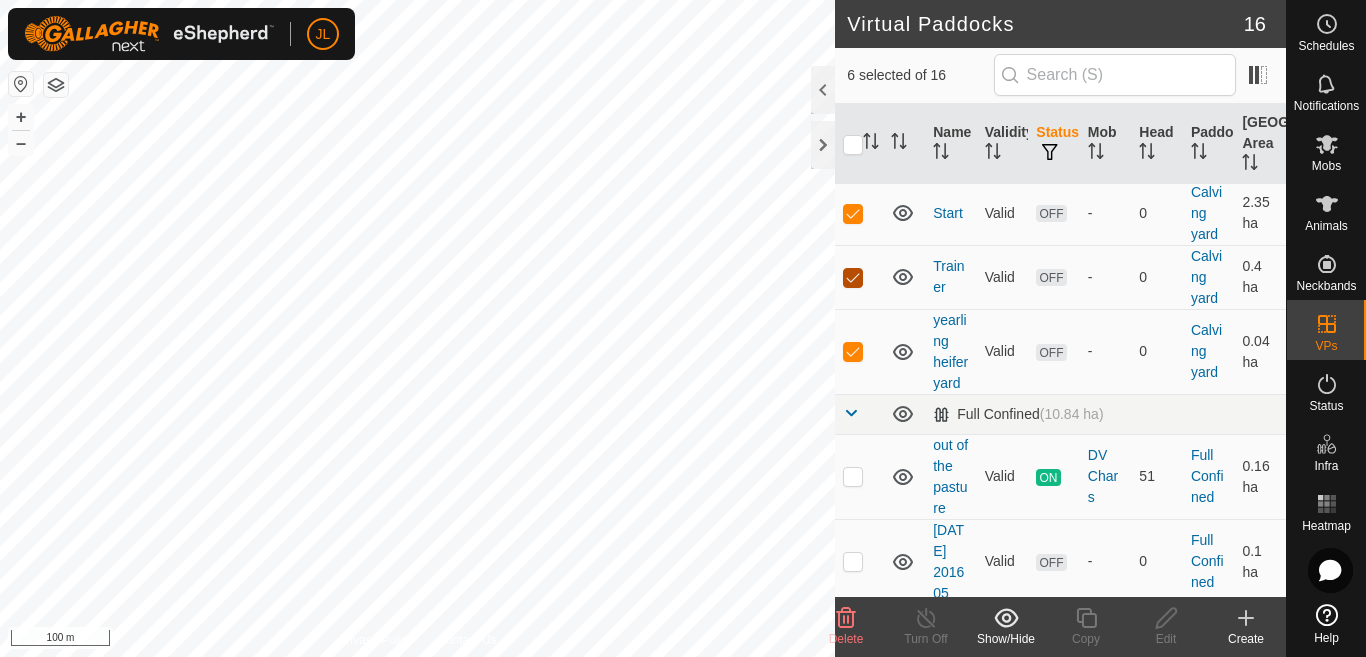 click at bounding box center (853, 278) 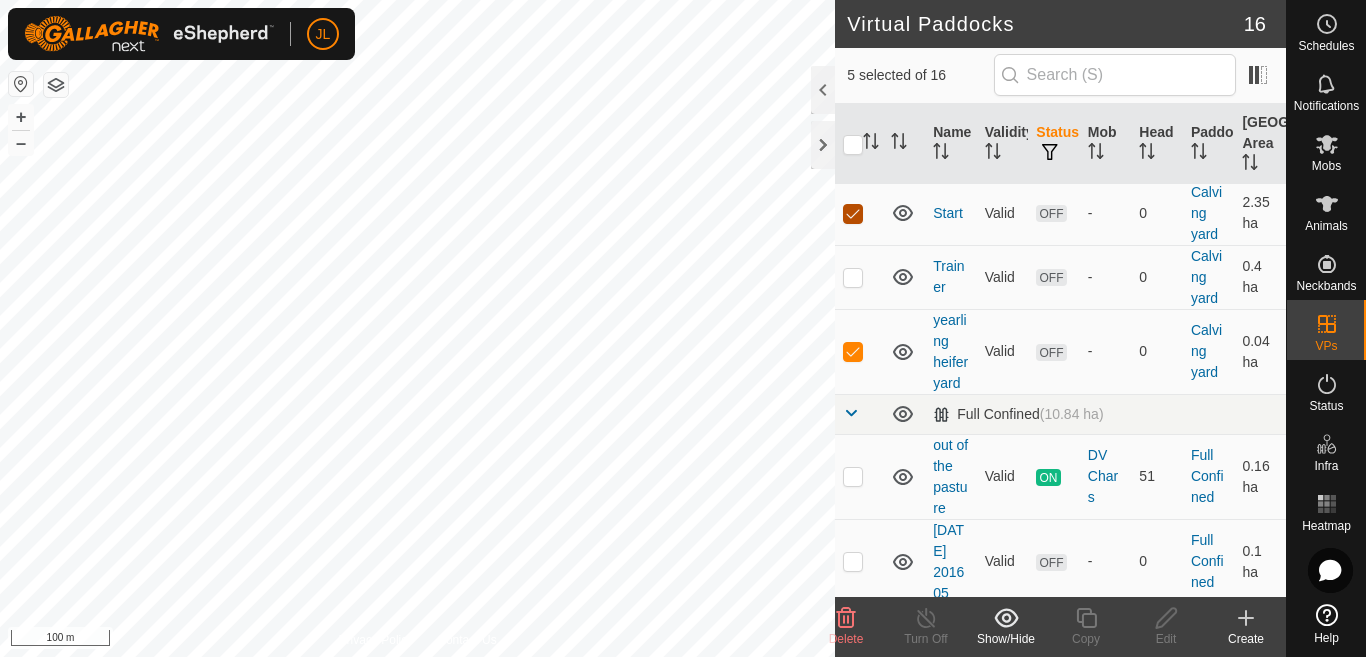 click at bounding box center [853, 214] 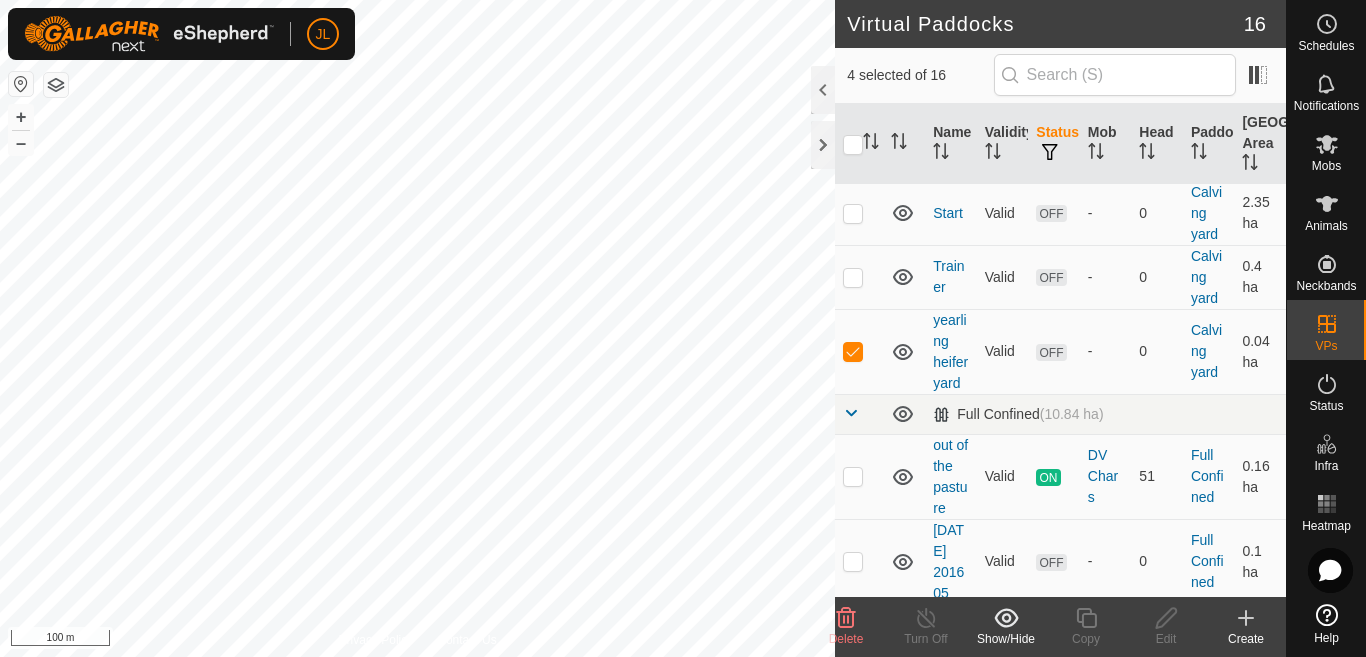 click at bounding box center (853, 139) 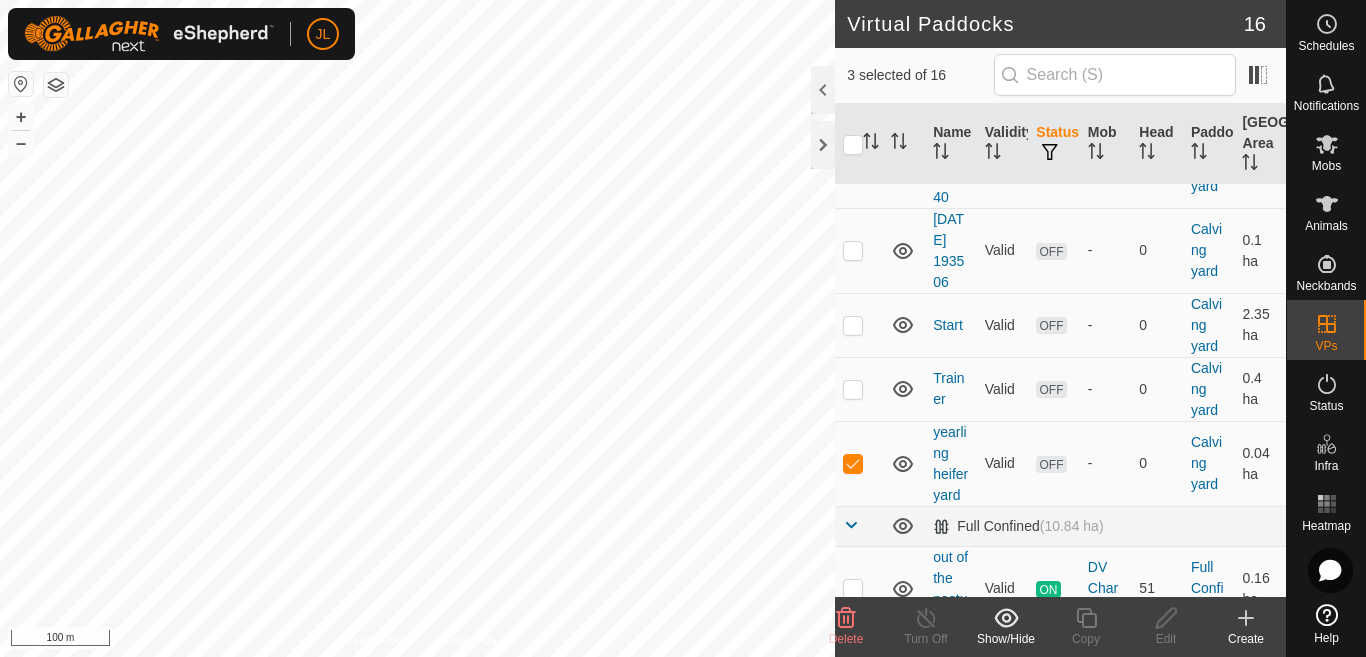 scroll, scrollTop: 791, scrollLeft: 0, axis: vertical 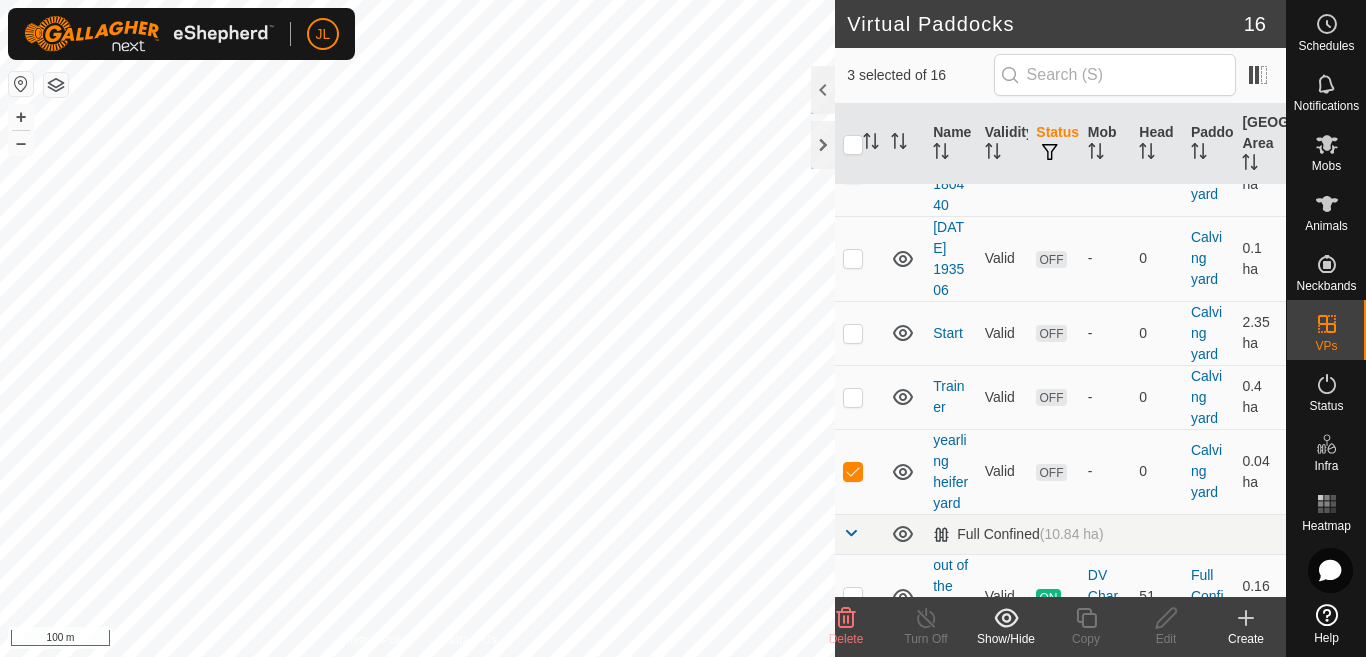 click at bounding box center (853, 174) 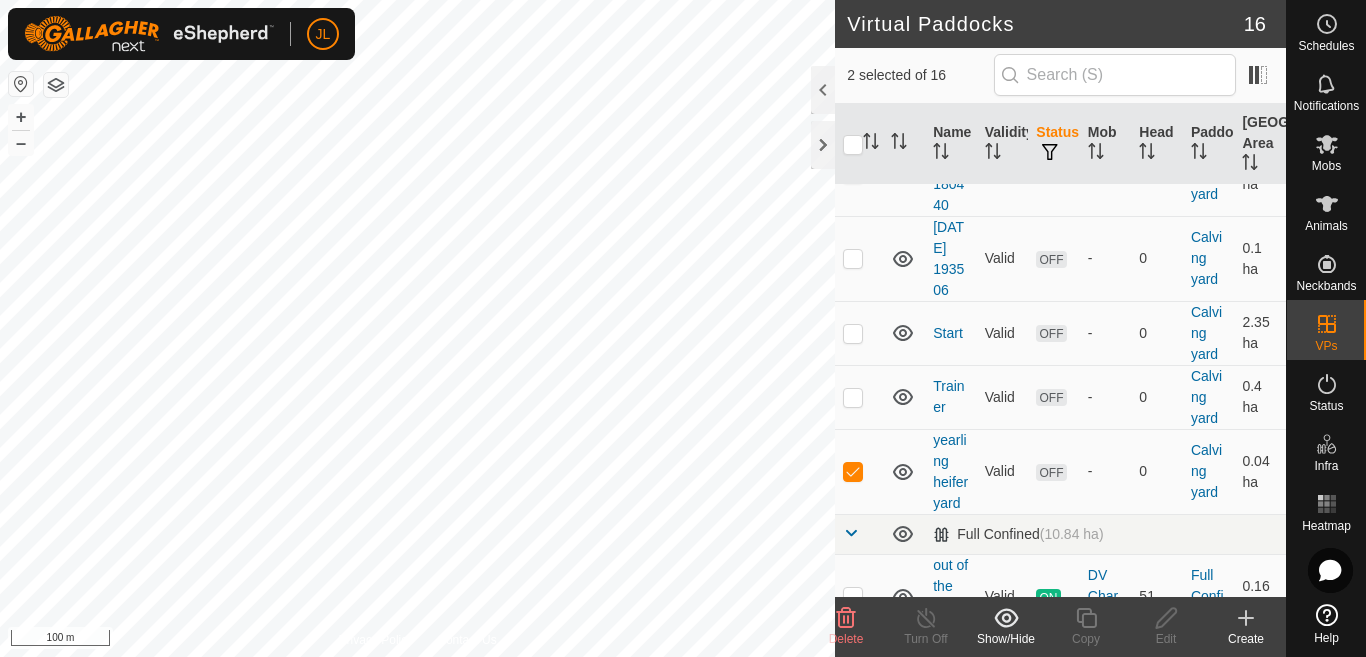 click at bounding box center (853, 89) 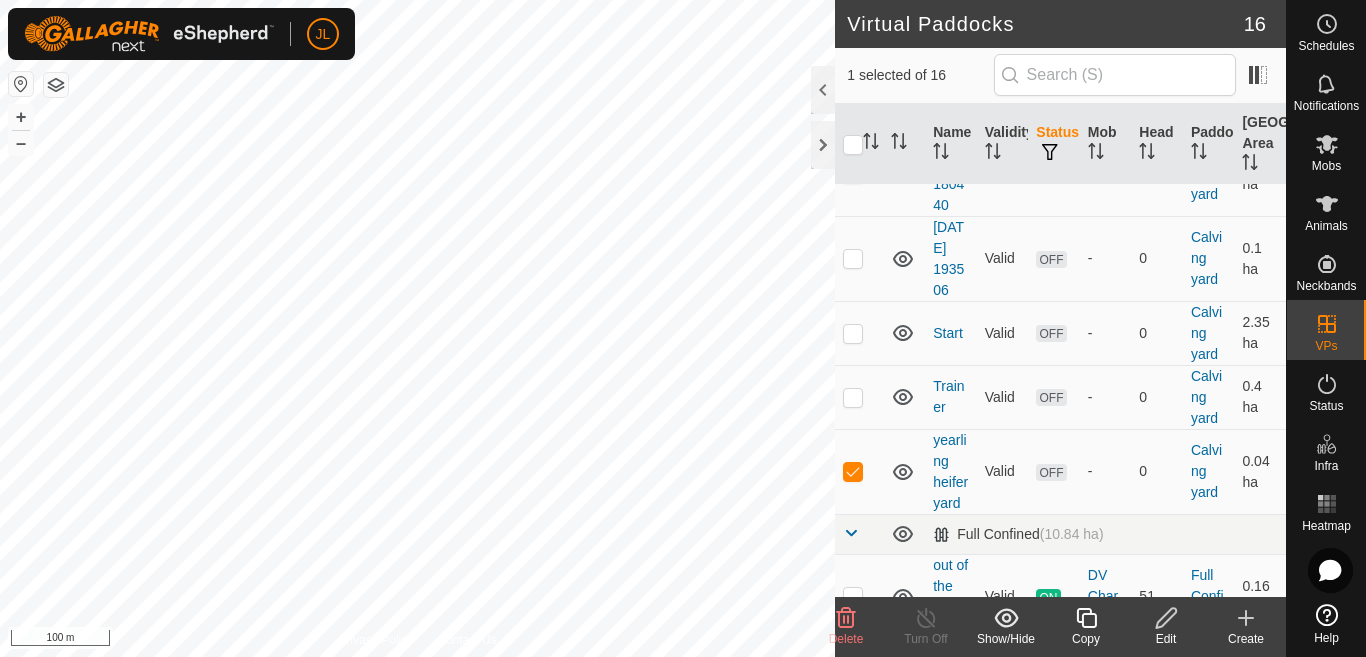 click 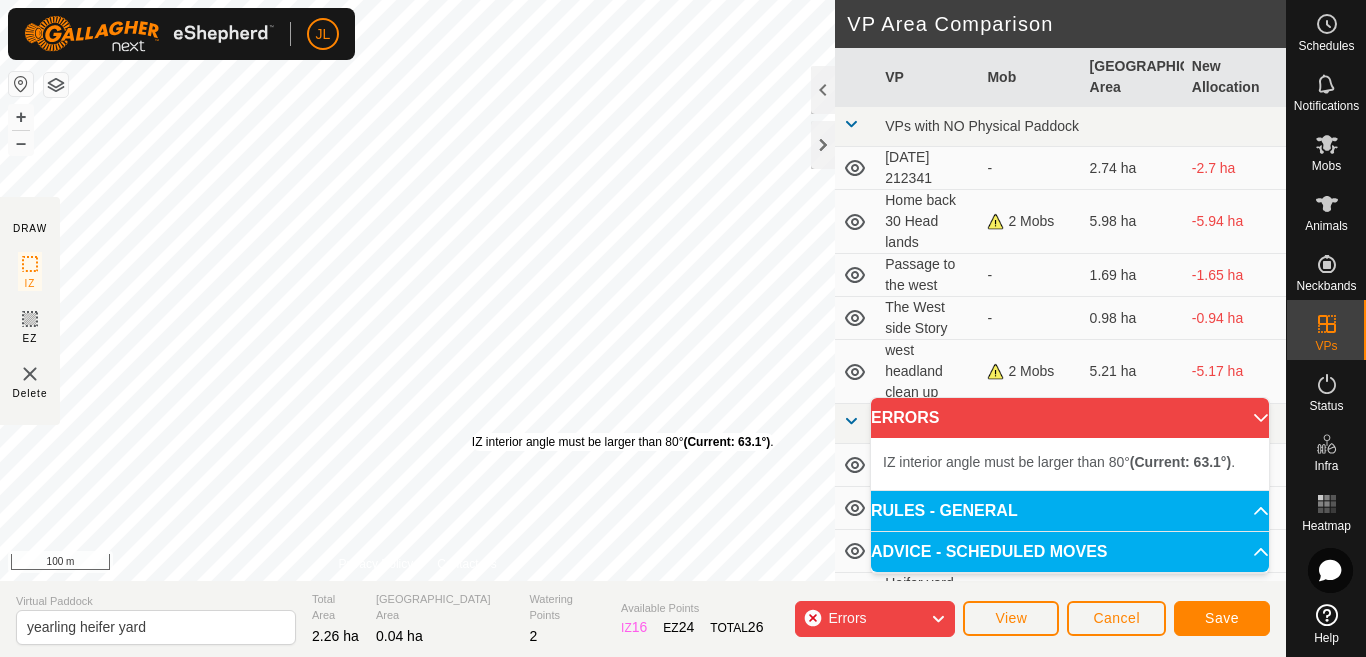 click on "IZ interior angle must be larger than 80°  (Current: 63.1°) ." at bounding box center [623, 442] 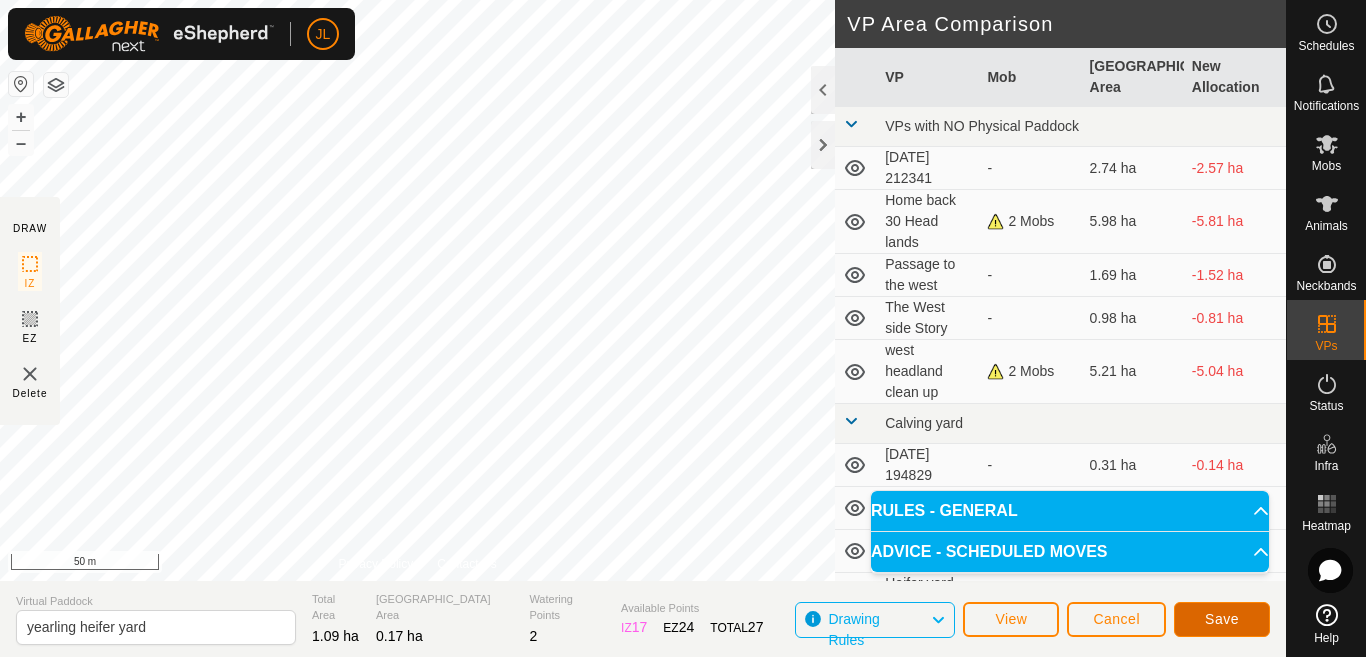click on "Save" 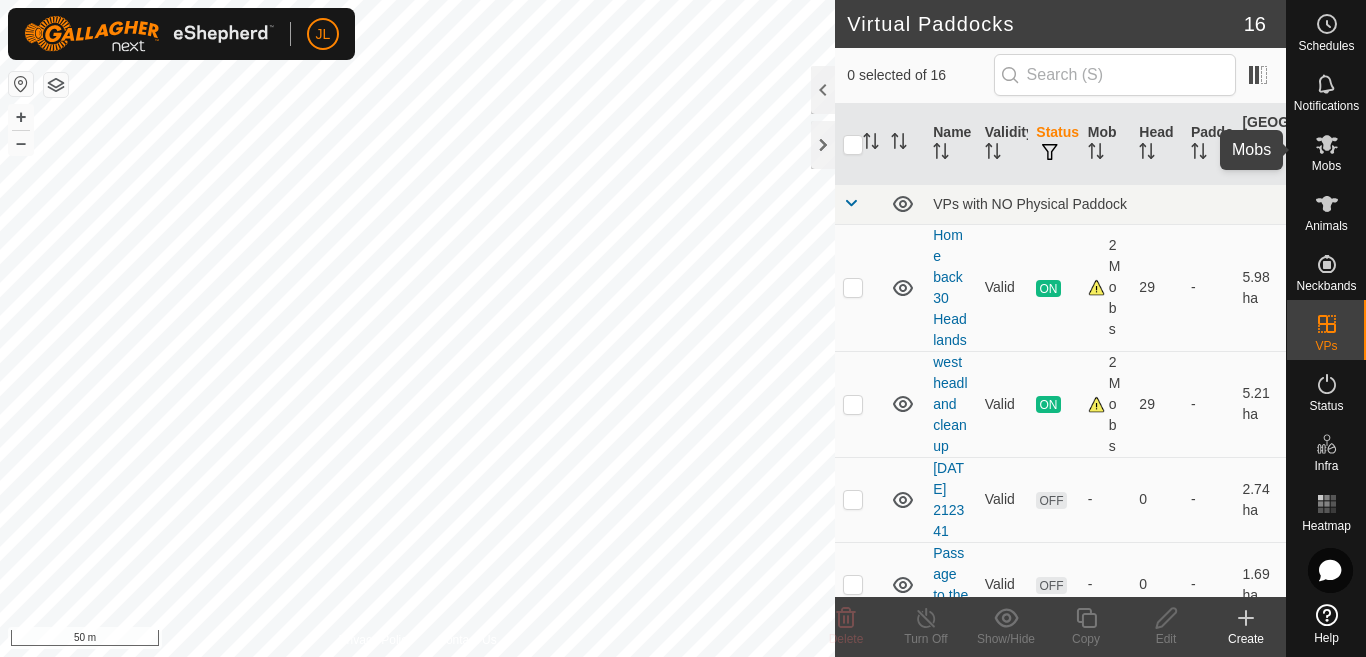 click 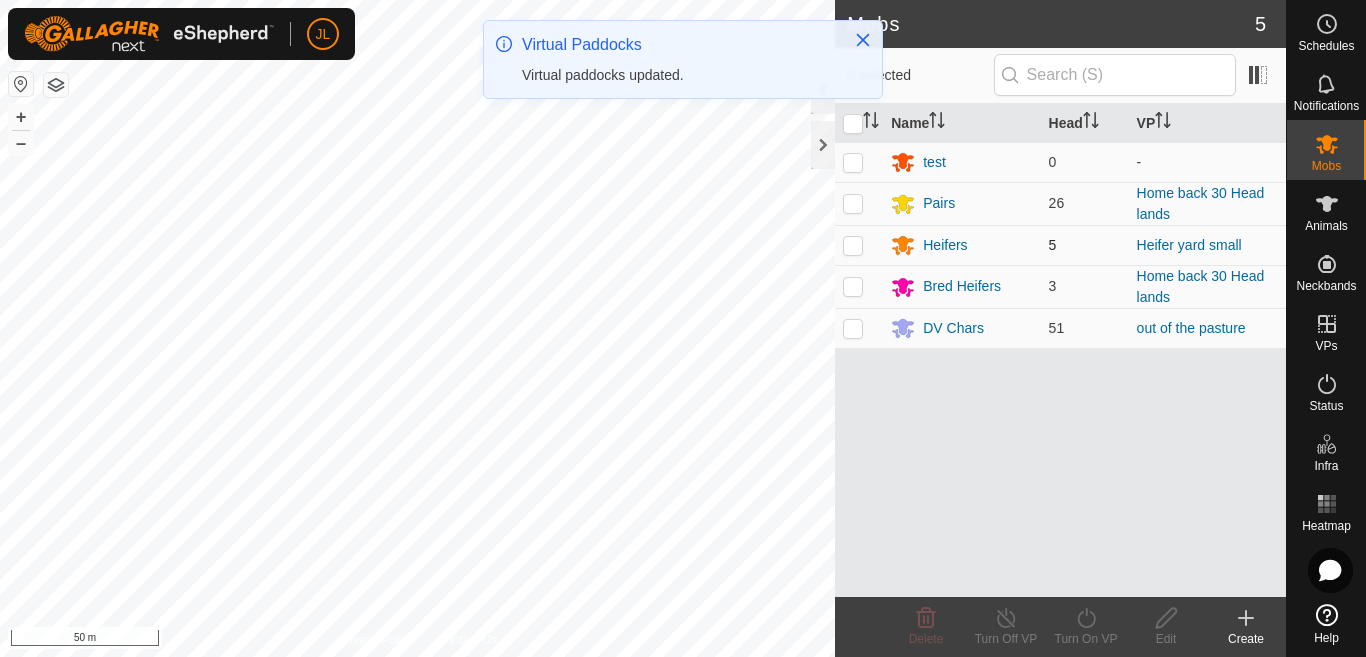 click at bounding box center [853, 245] 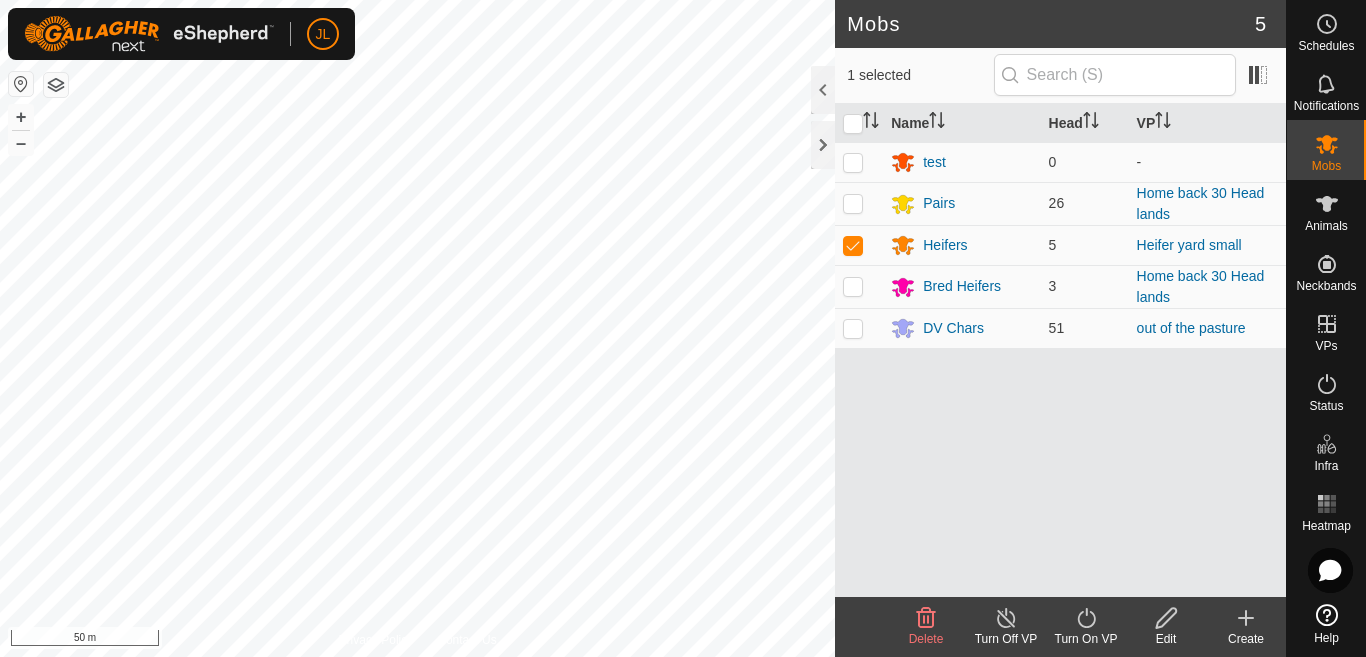 click 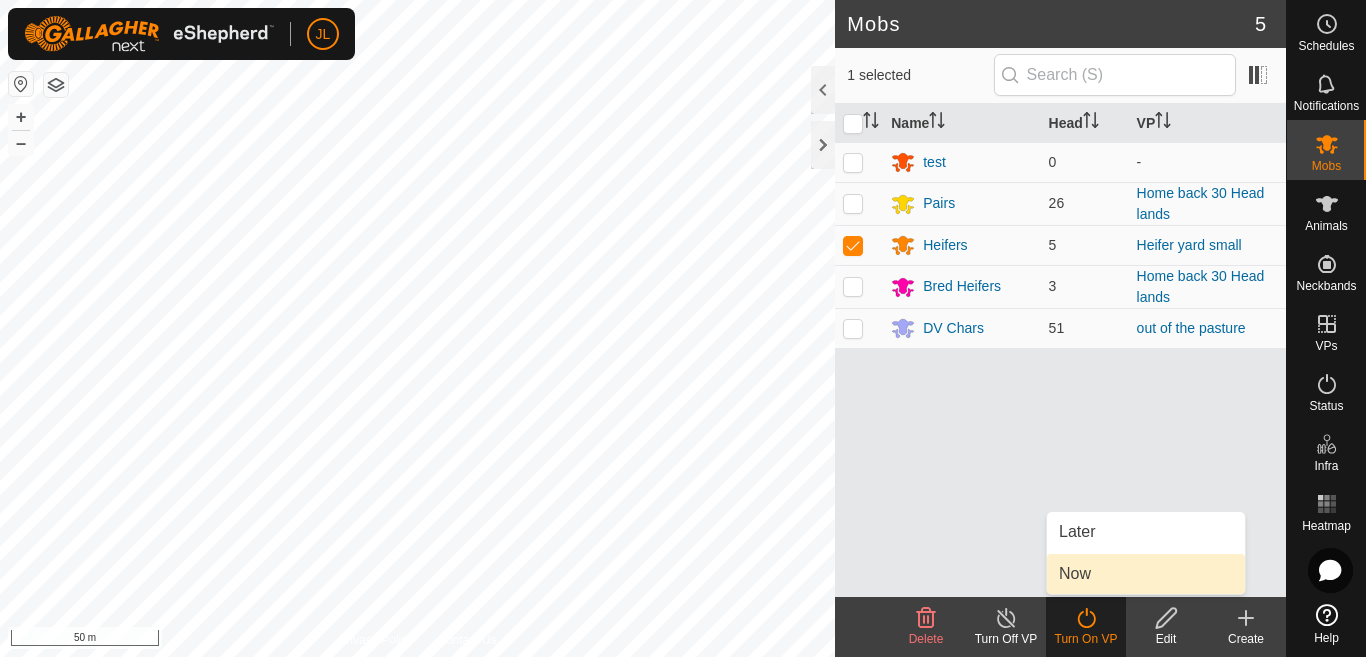 click on "Now" at bounding box center [1146, 574] 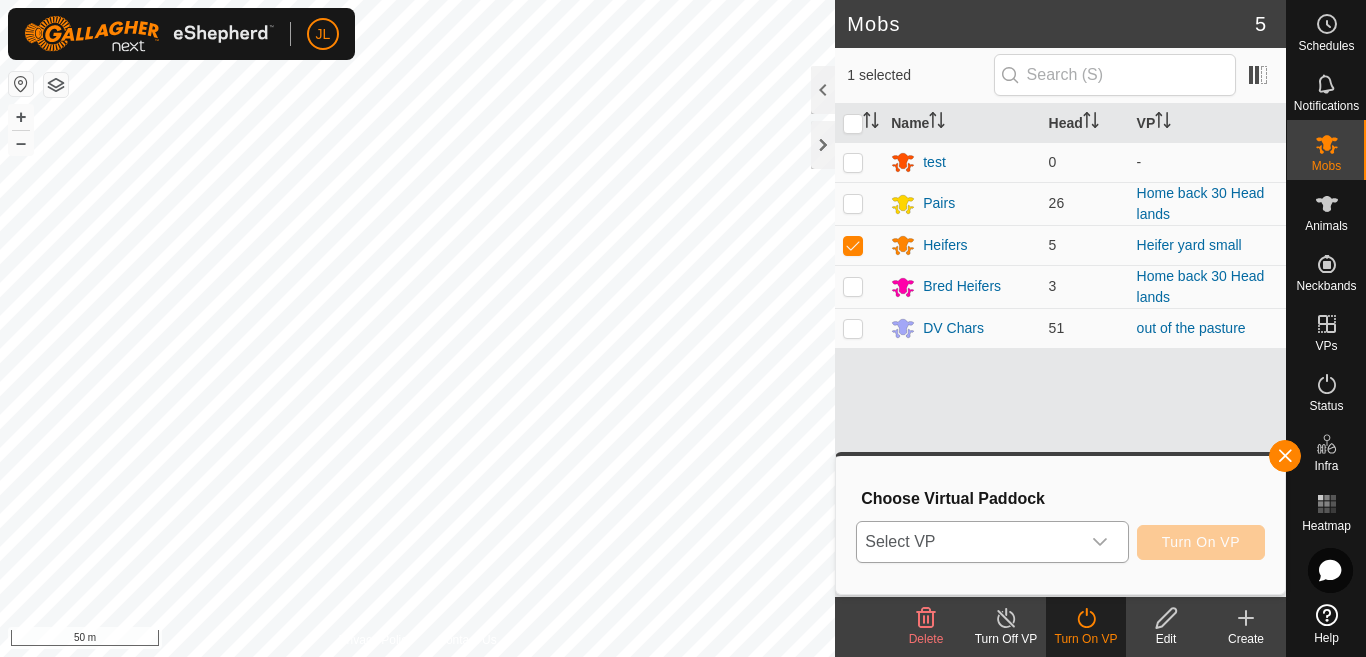 click 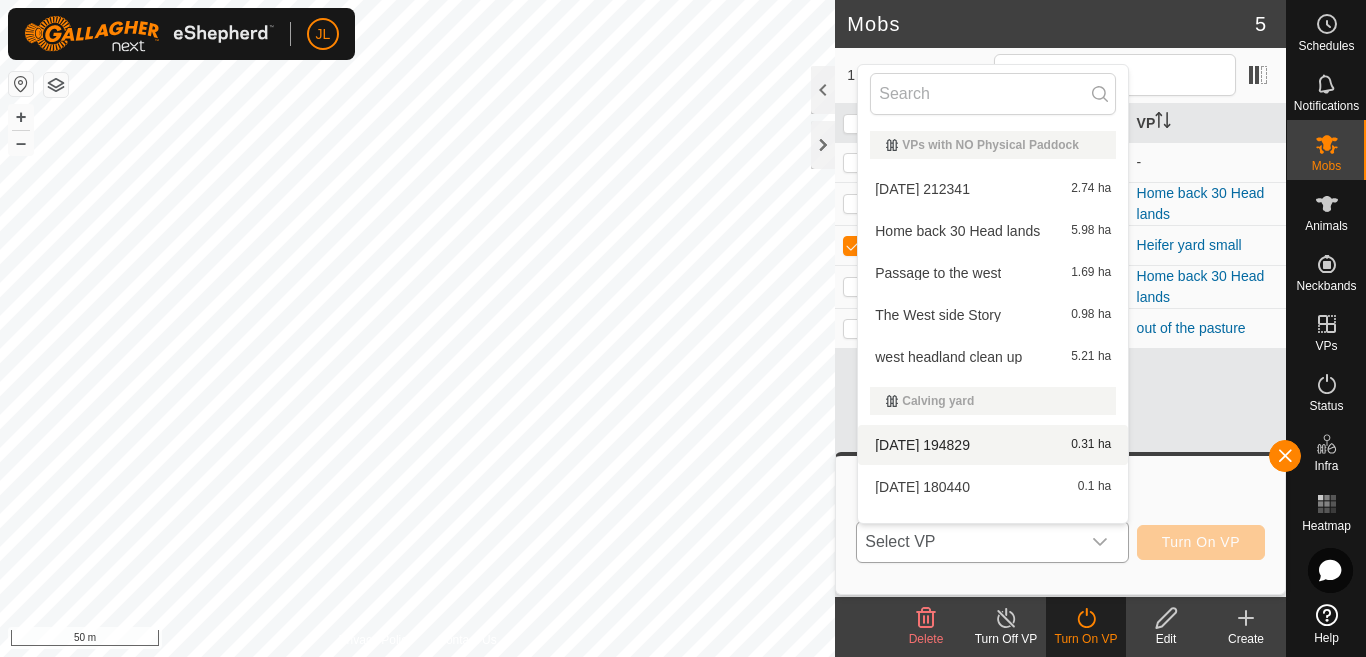 scroll, scrollTop: 26, scrollLeft: 0, axis: vertical 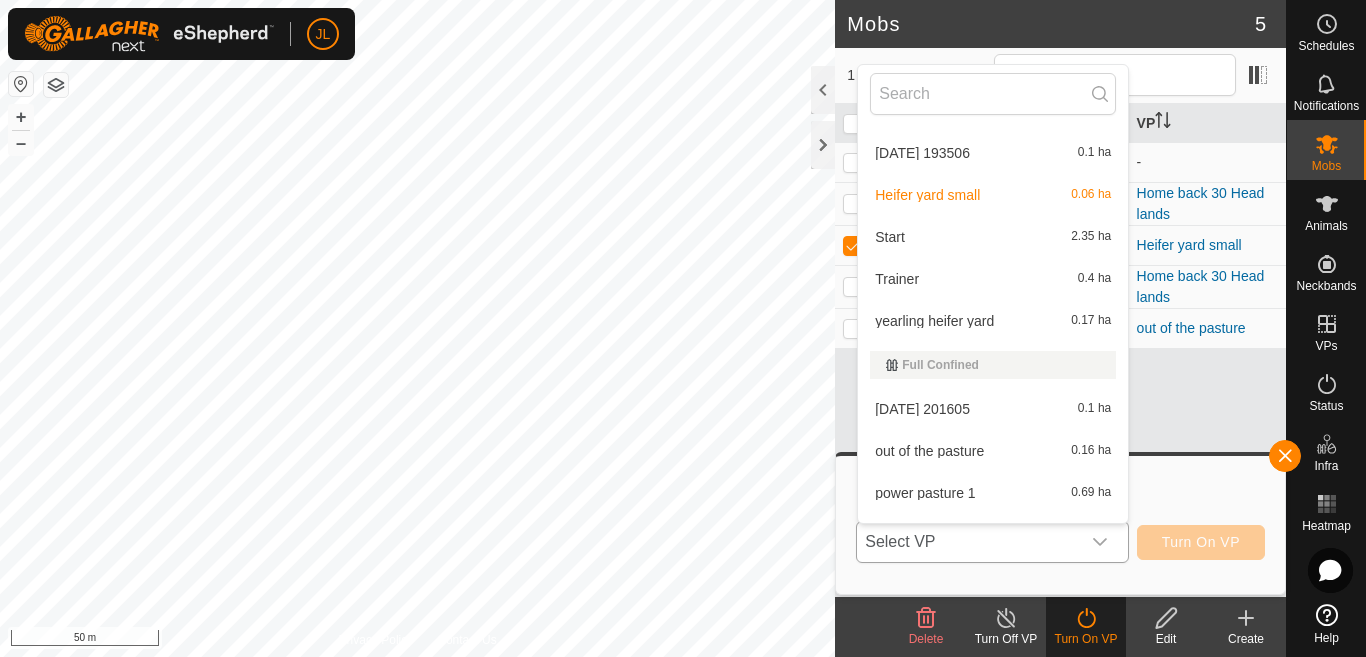 click on "yearling heifer yard  0.17 ha" at bounding box center [993, 321] 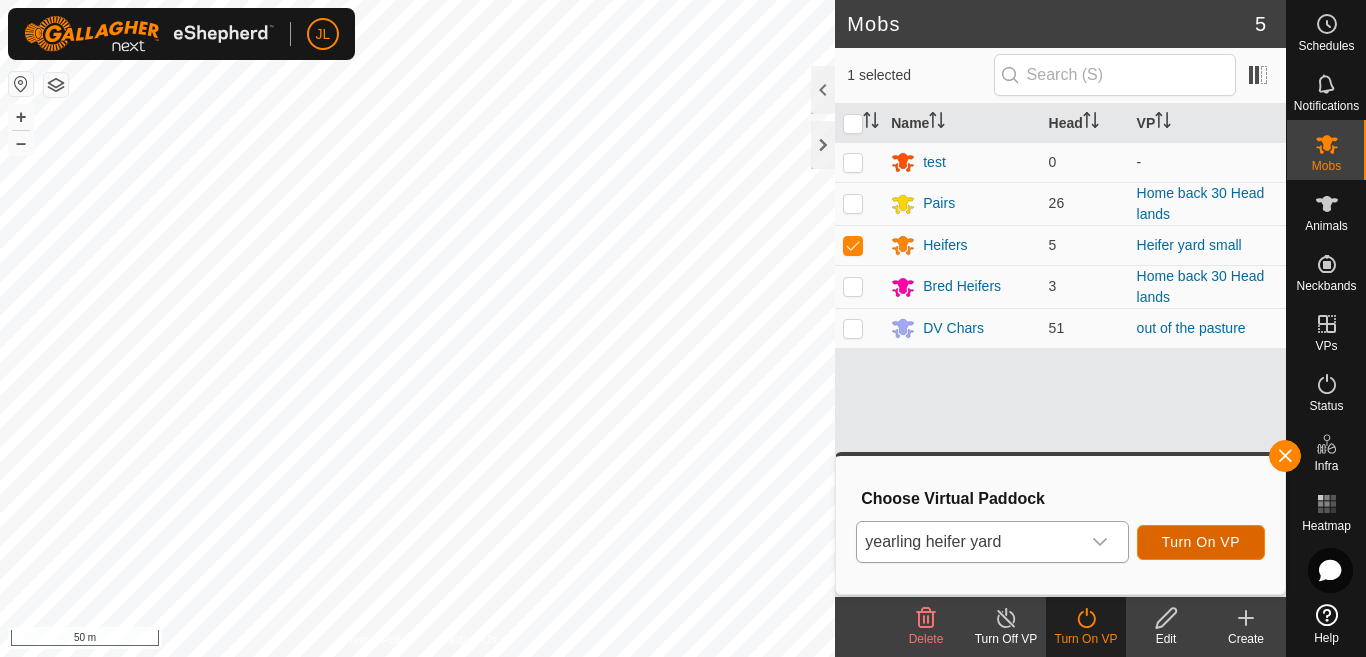 click on "Turn On VP" at bounding box center [1201, 542] 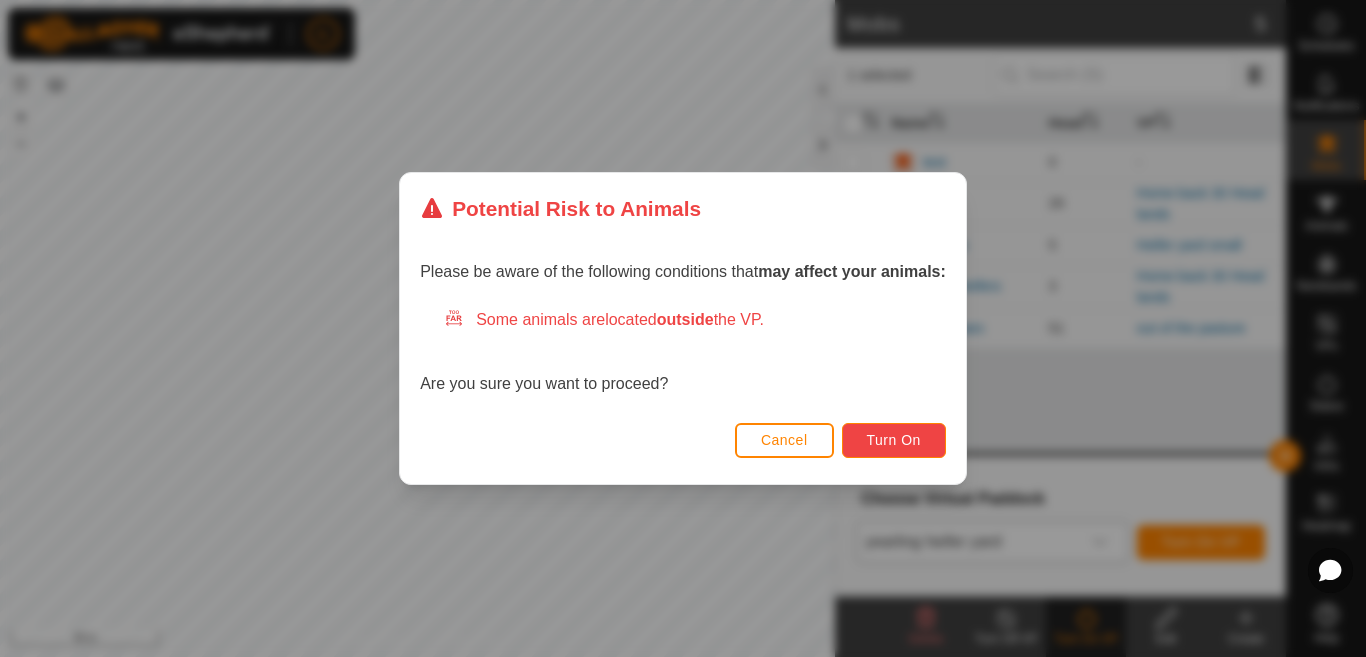 click on "Turn On" at bounding box center [894, 440] 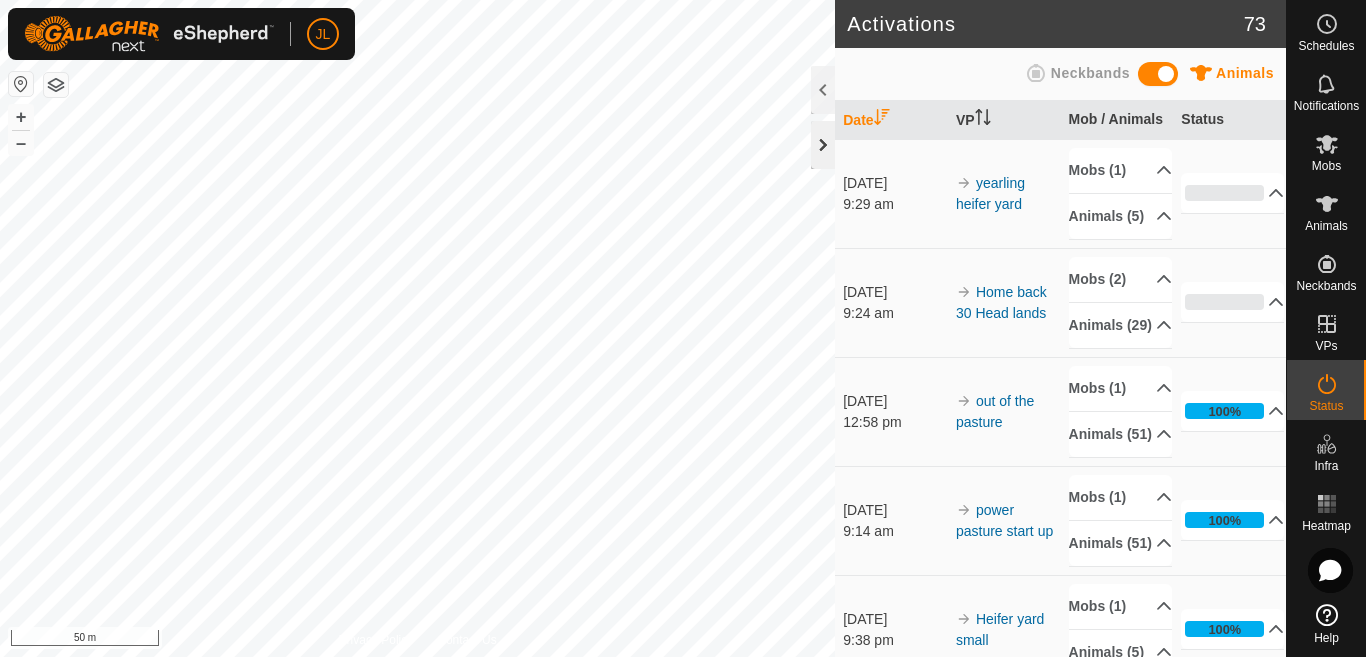 click 